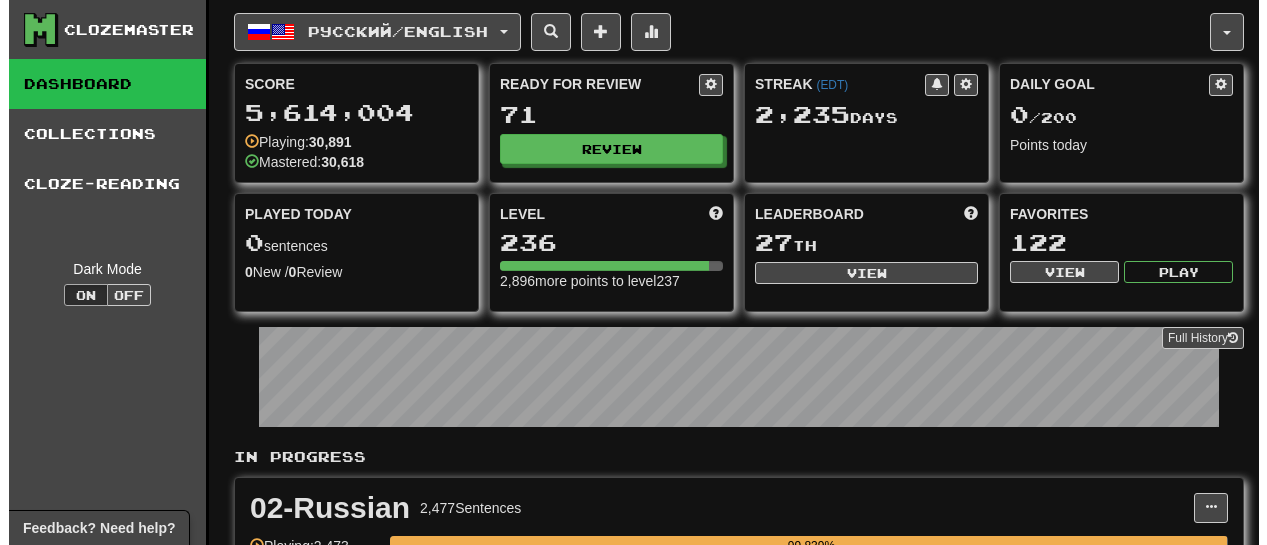 scroll, scrollTop: 0, scrollLeft: 0, axis: both 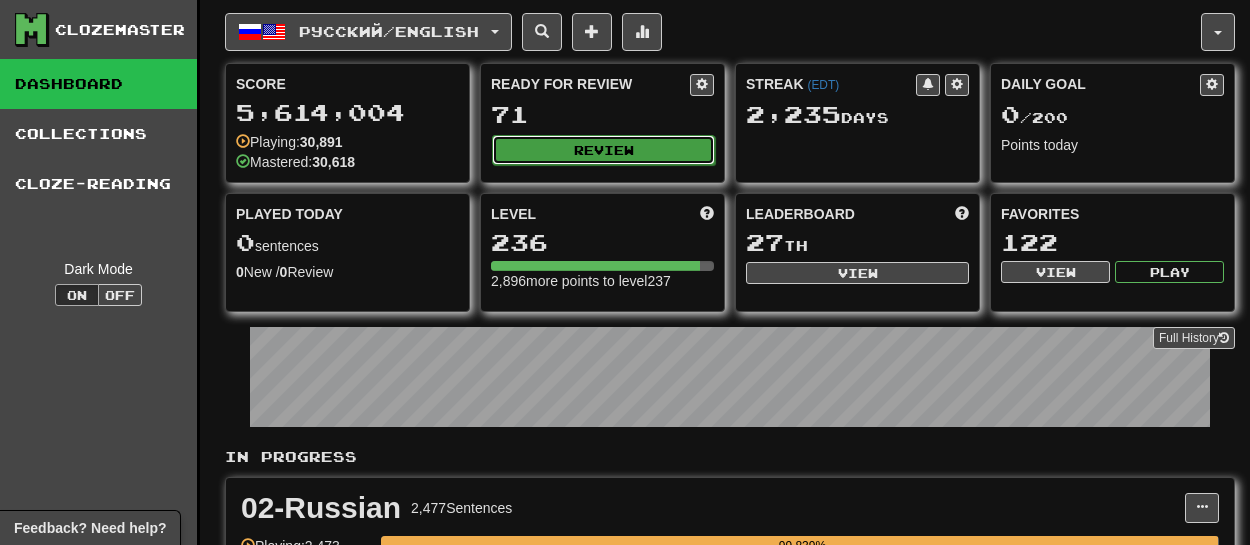 click on "Review" at bounding box center [603, 150] 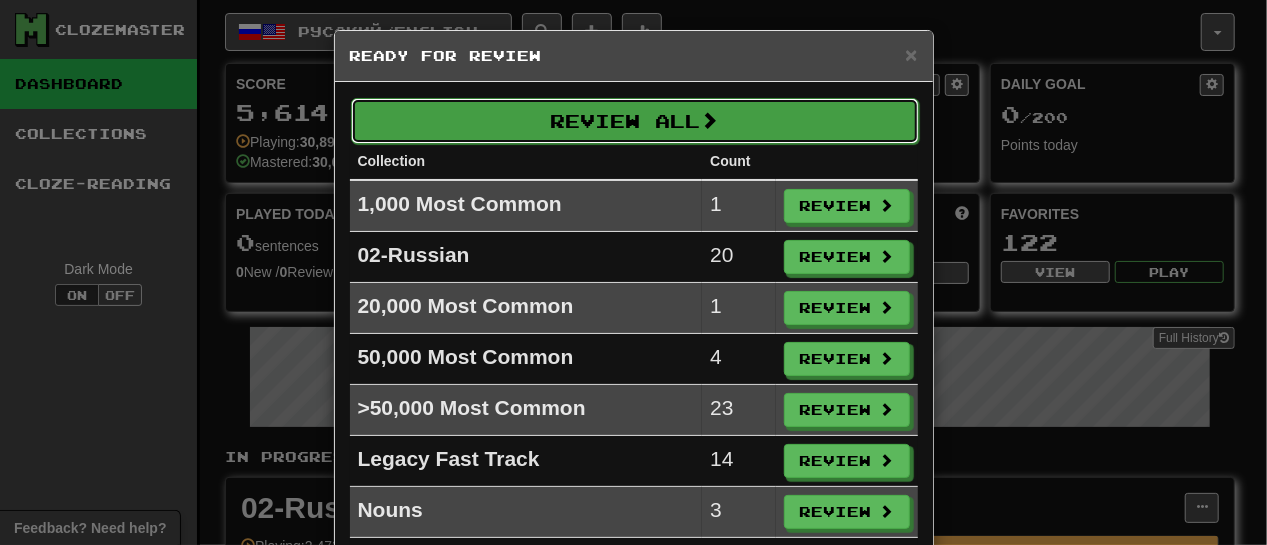 click on "Review All" at bounding box center [635, 121] 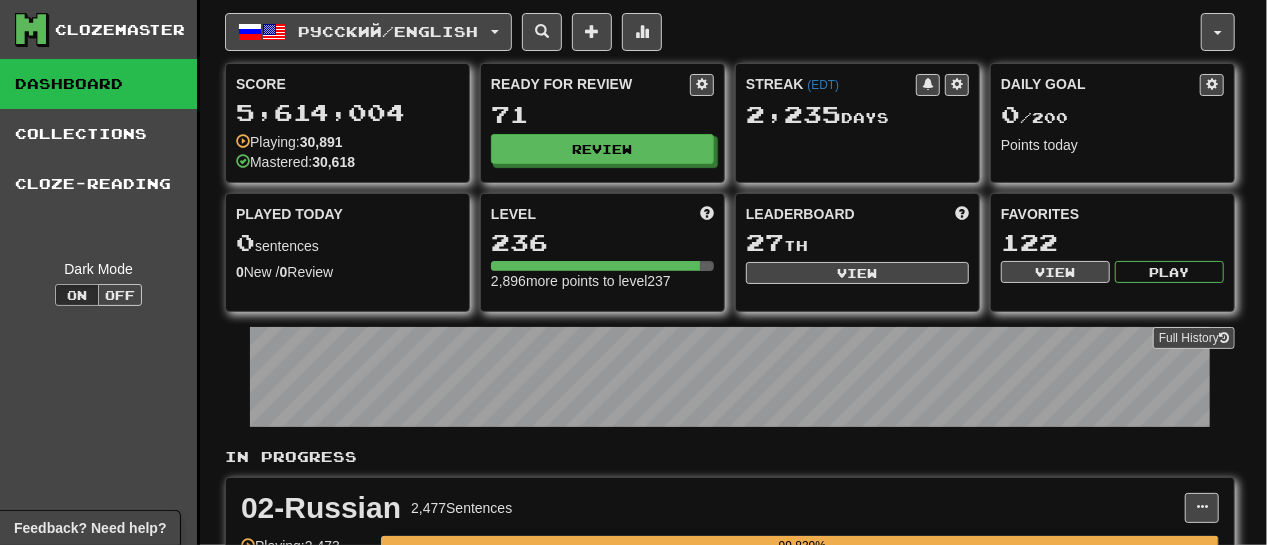 select on "**" 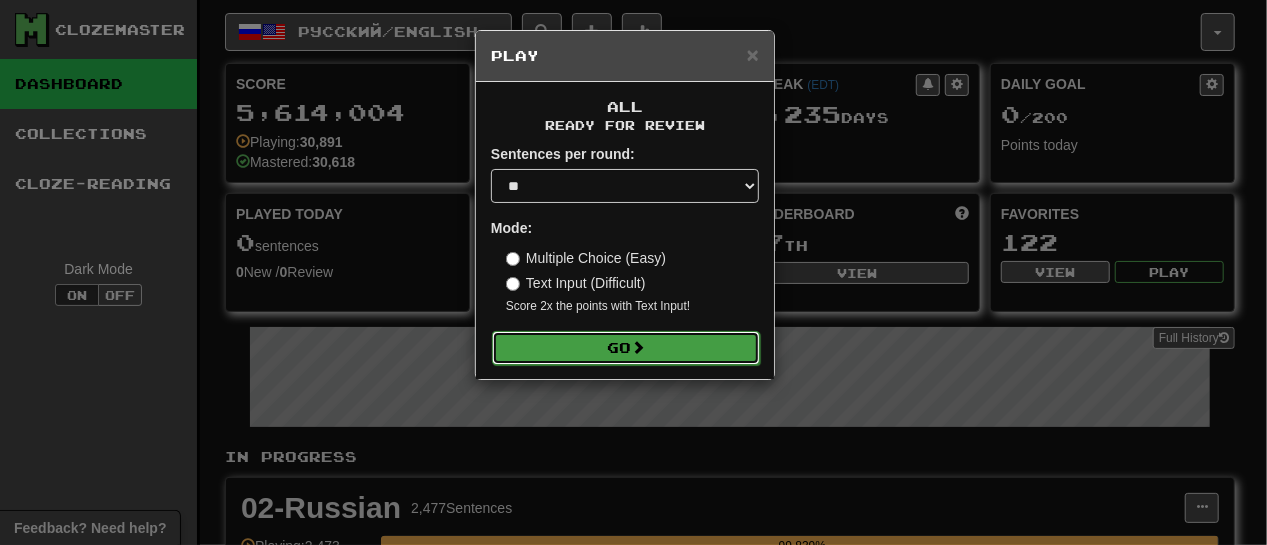 click on "Go" at bounding box center (626, 348) 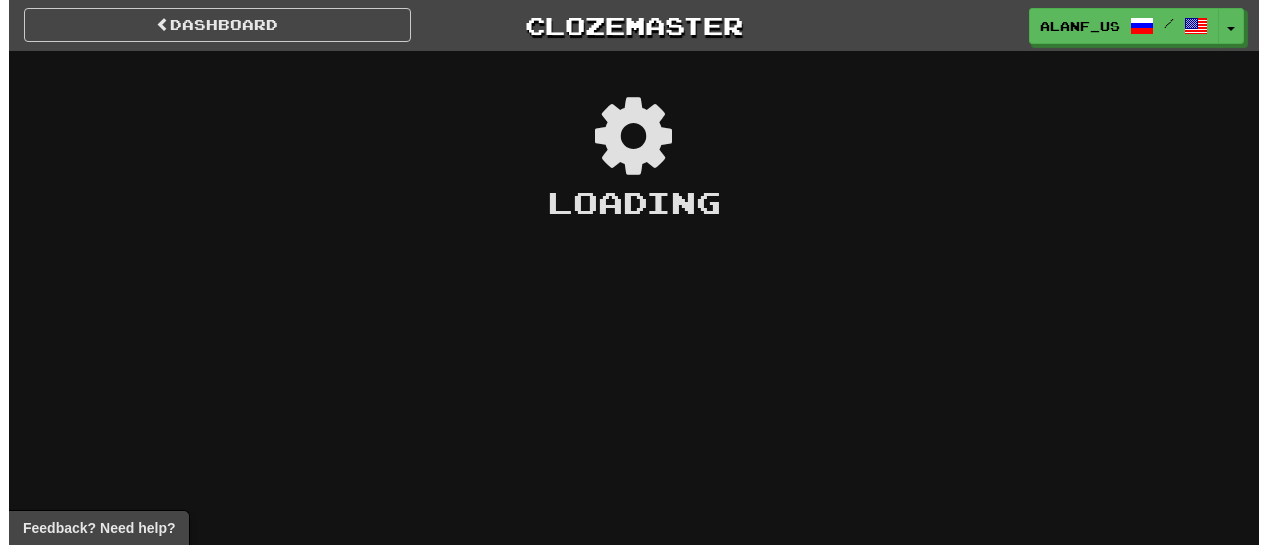 scroll, scrollTop: 0, scrollLeft: 0, axis: both 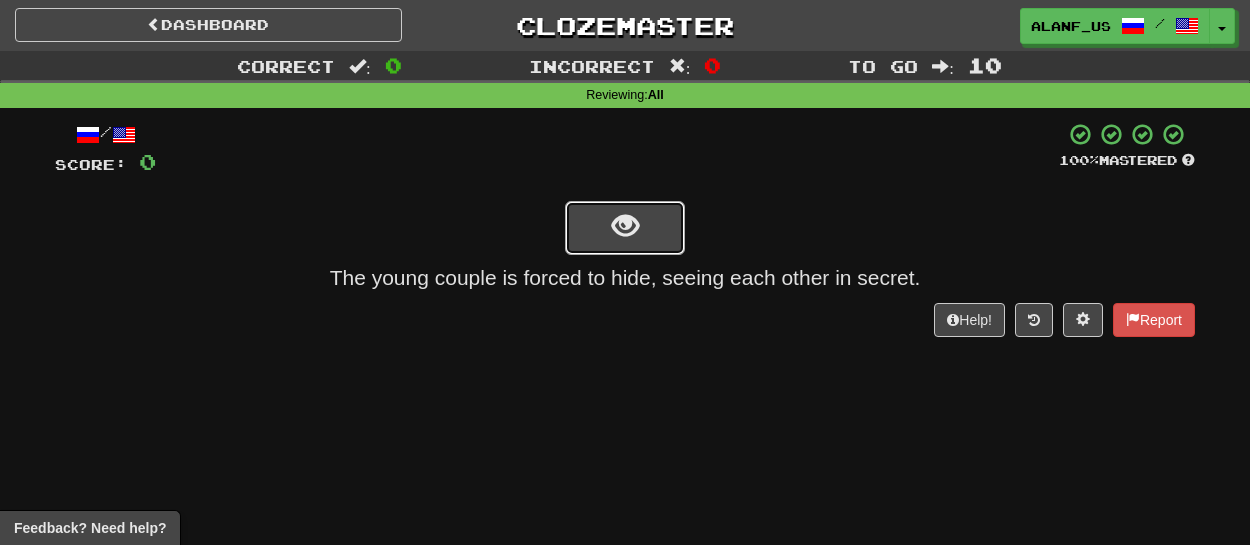click at bounding box center (625, 228) 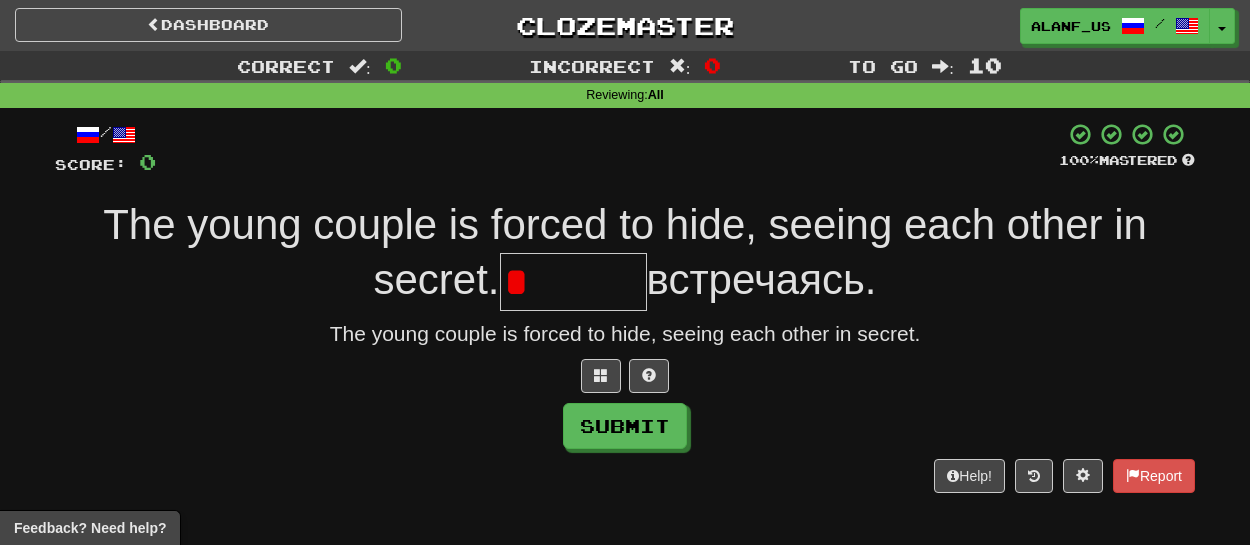 type on "*" 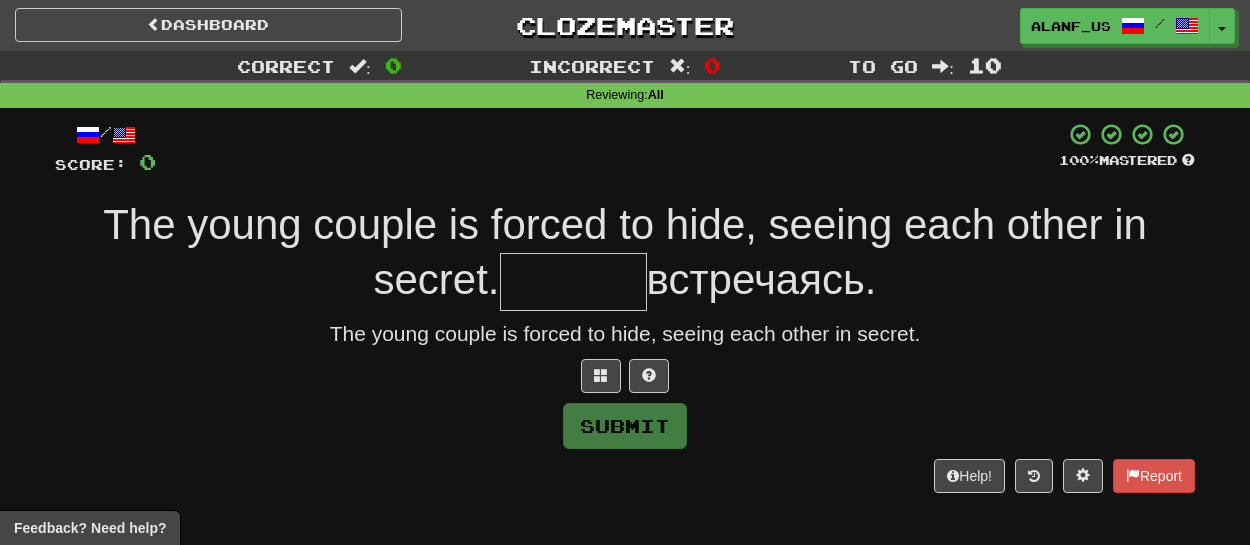 type on "*" 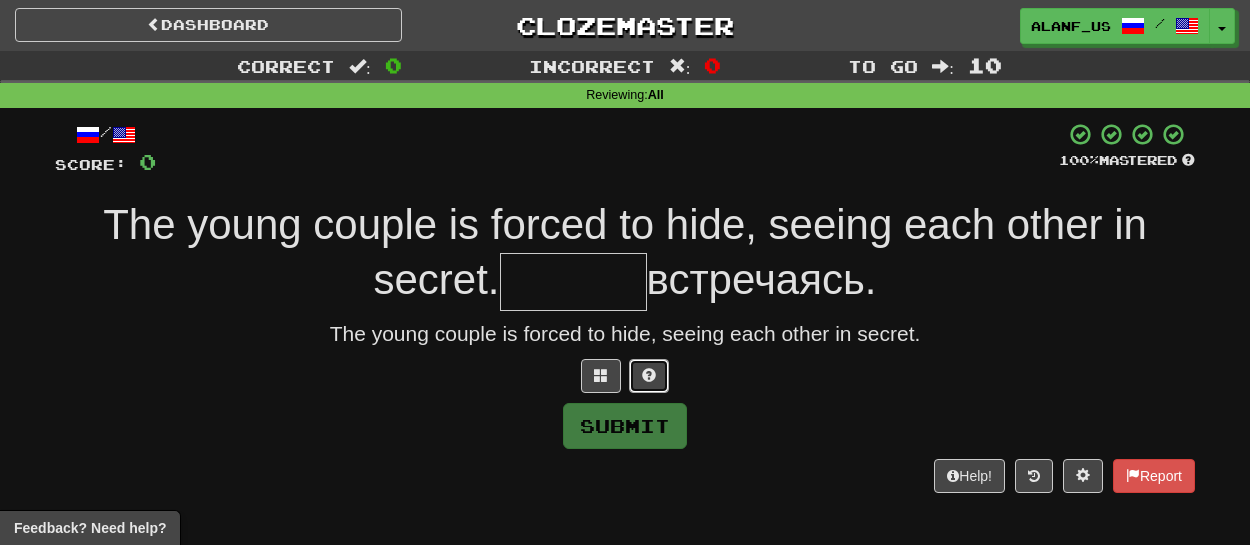 click at bounding box center [649, 375] 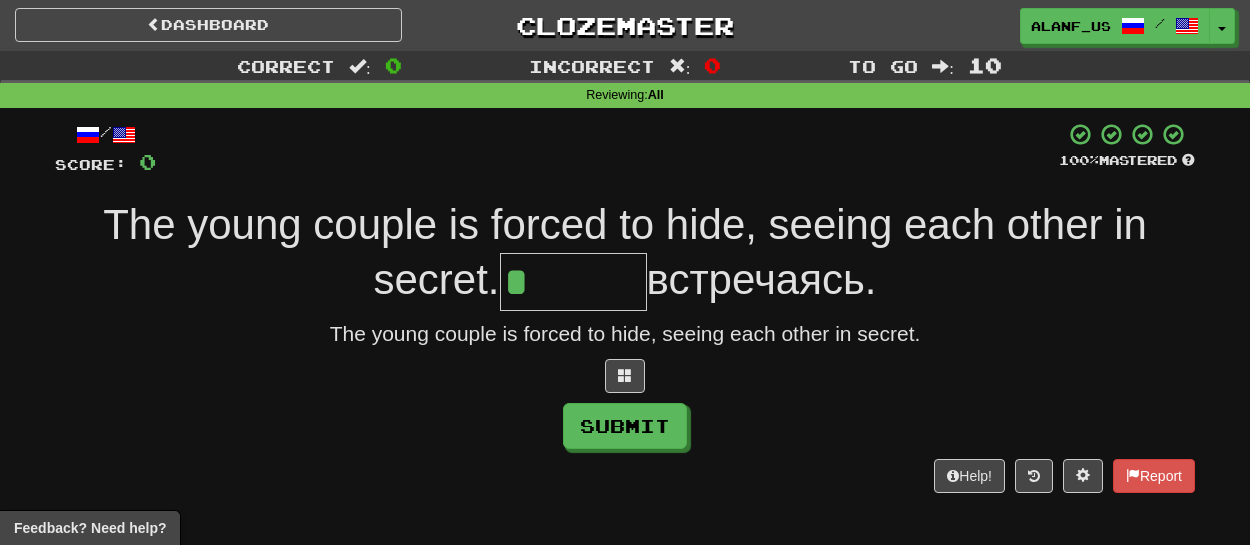 type on "******" 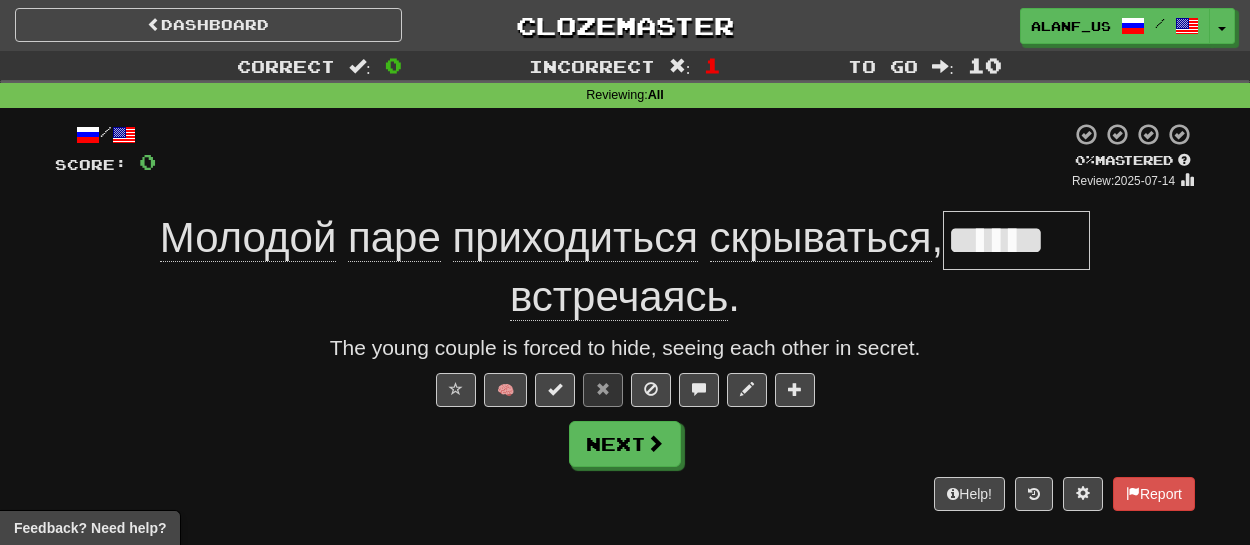 click on "******" at bounding box center [1016, 240] 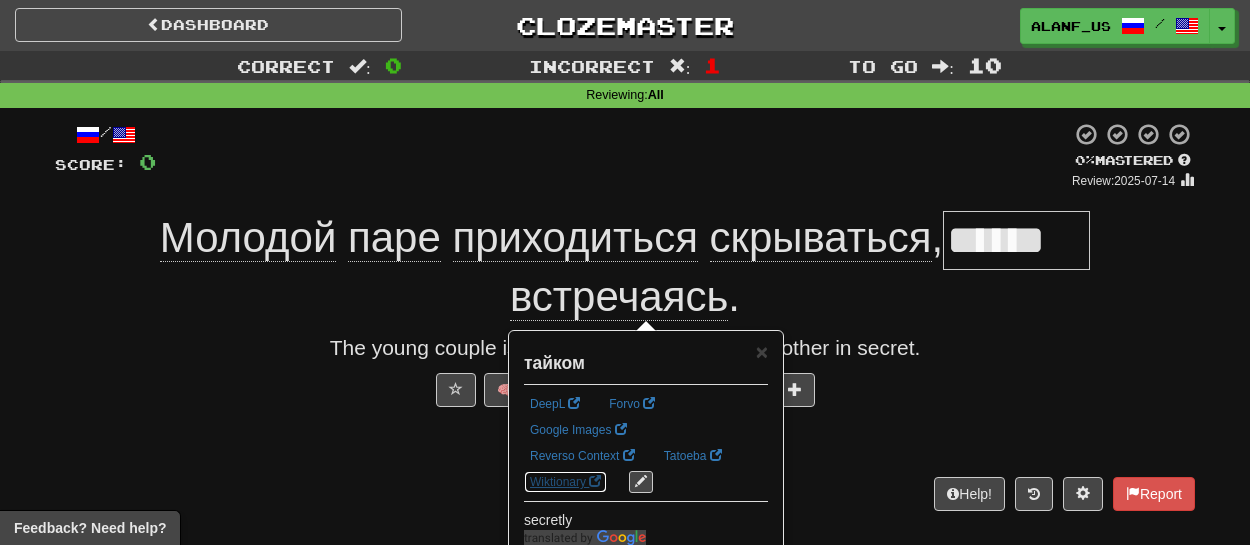 click on "Wiktionary" at bounding box center [565, 482] 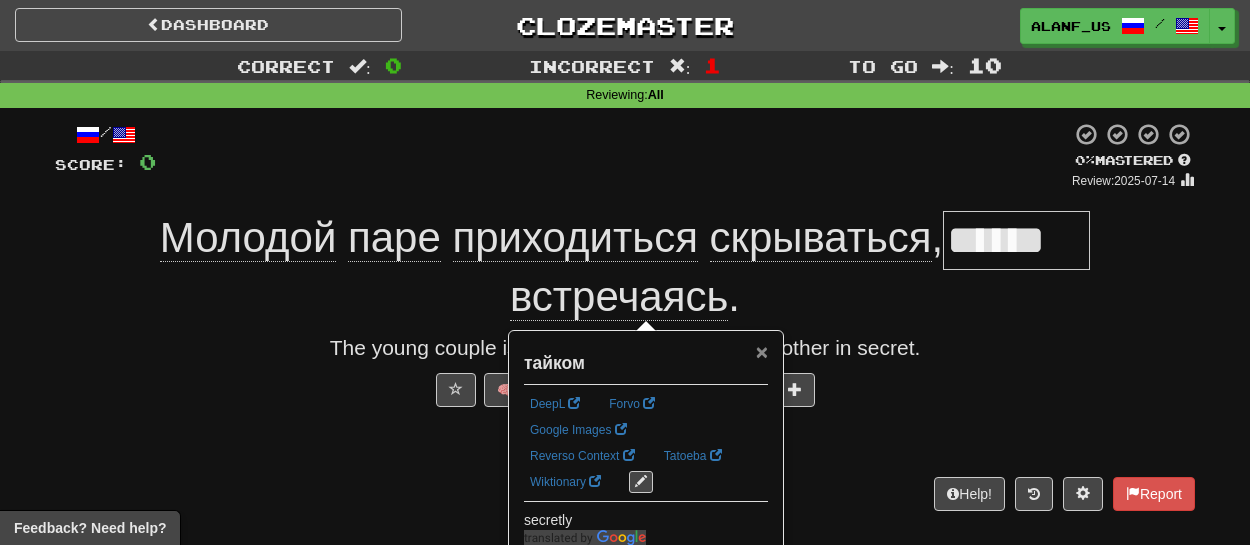 click on "×" at bounding box center [762, 351] 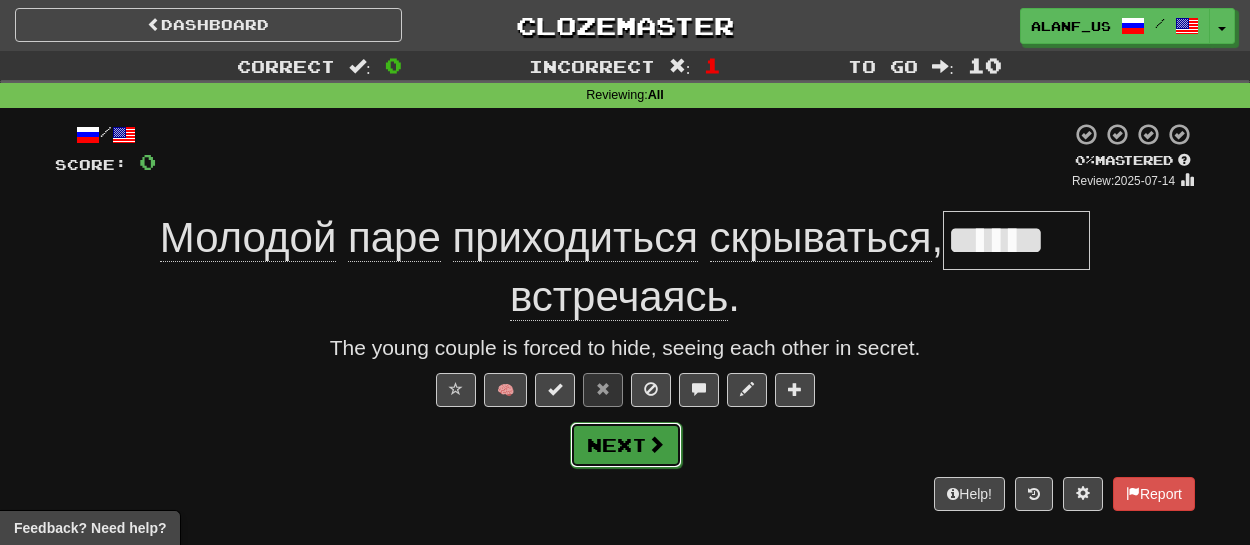 click on "Next" at bounding box center [626, 445] 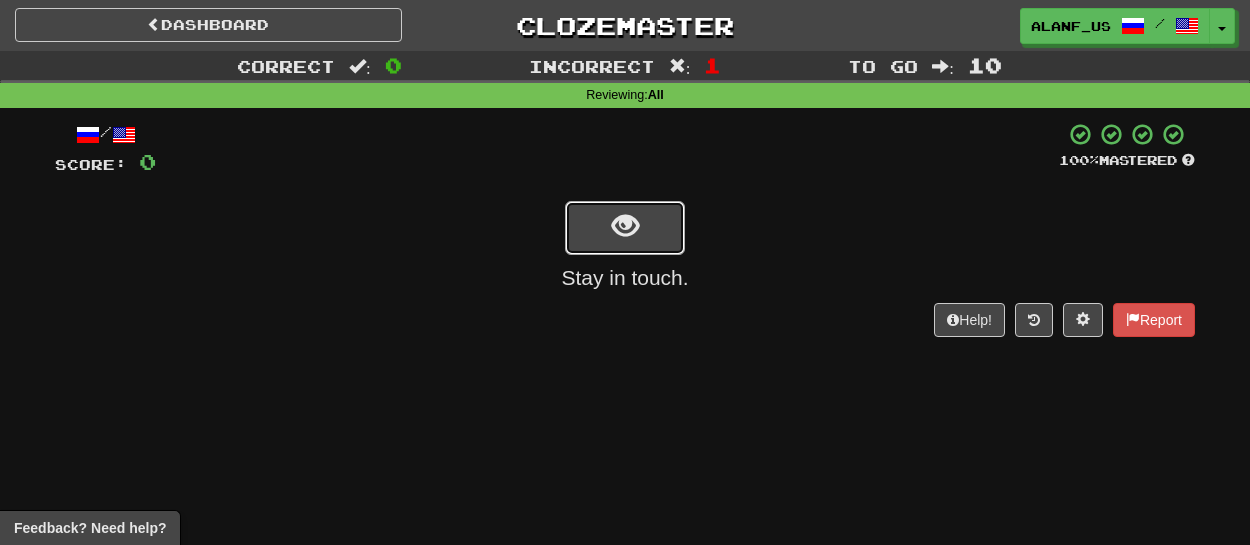 click at bounding box center [625, 228] 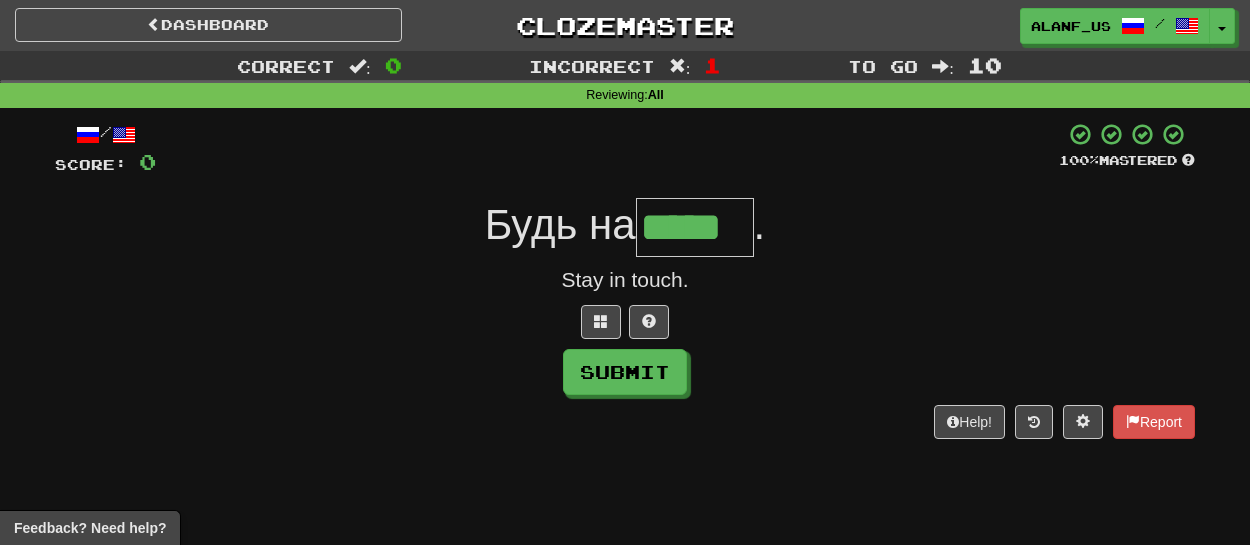 type on "*****" 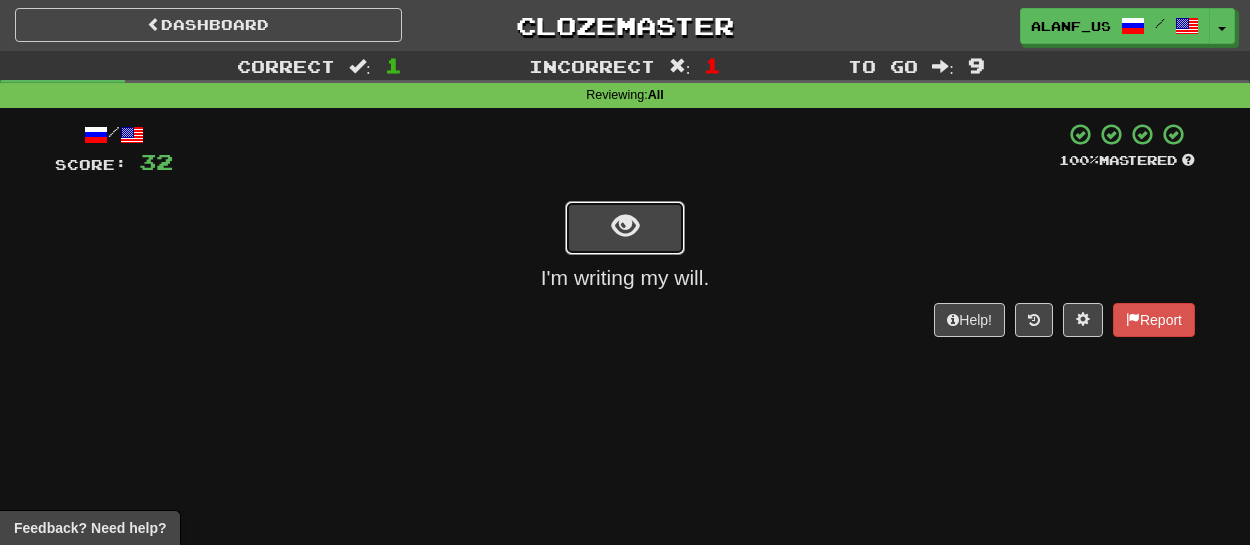 click at bounding box center [625, 228] 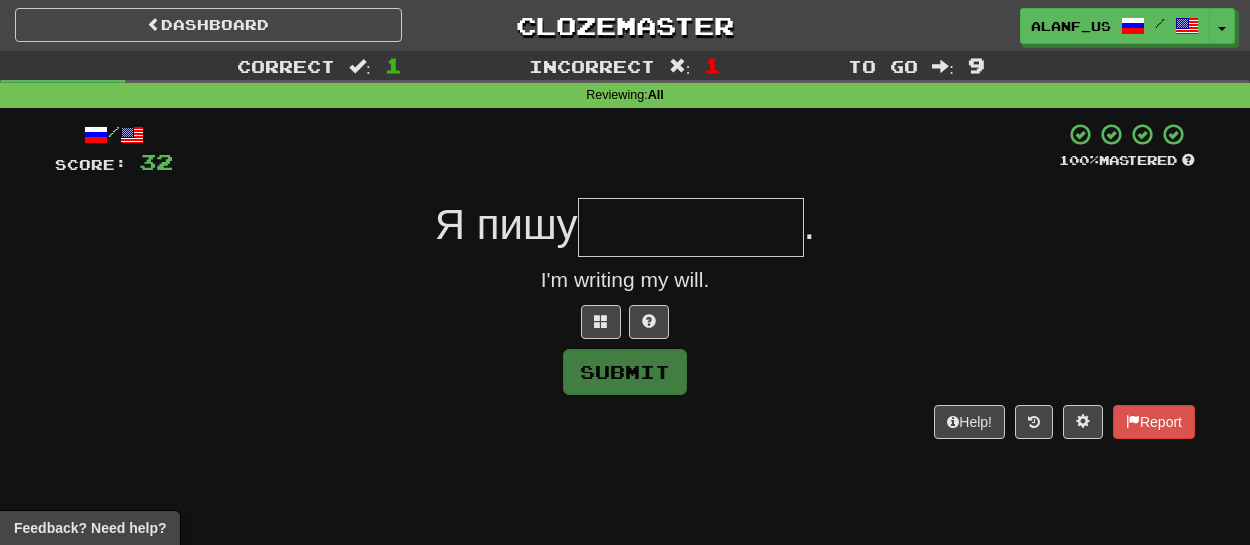 type on "*" 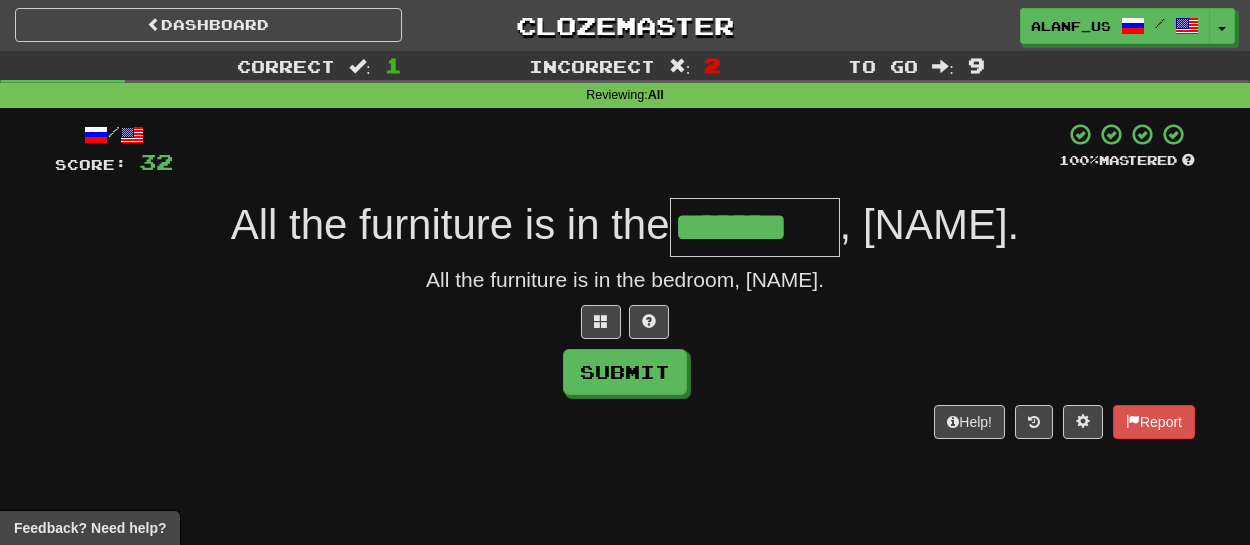 type on "*******" 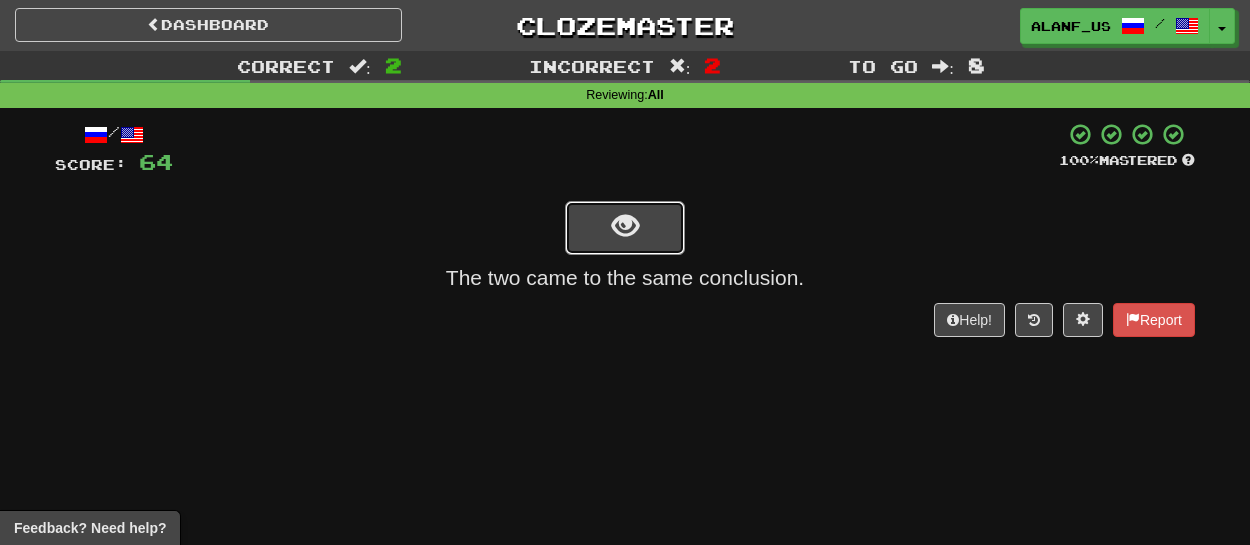 click at bounding box center (625, 228) 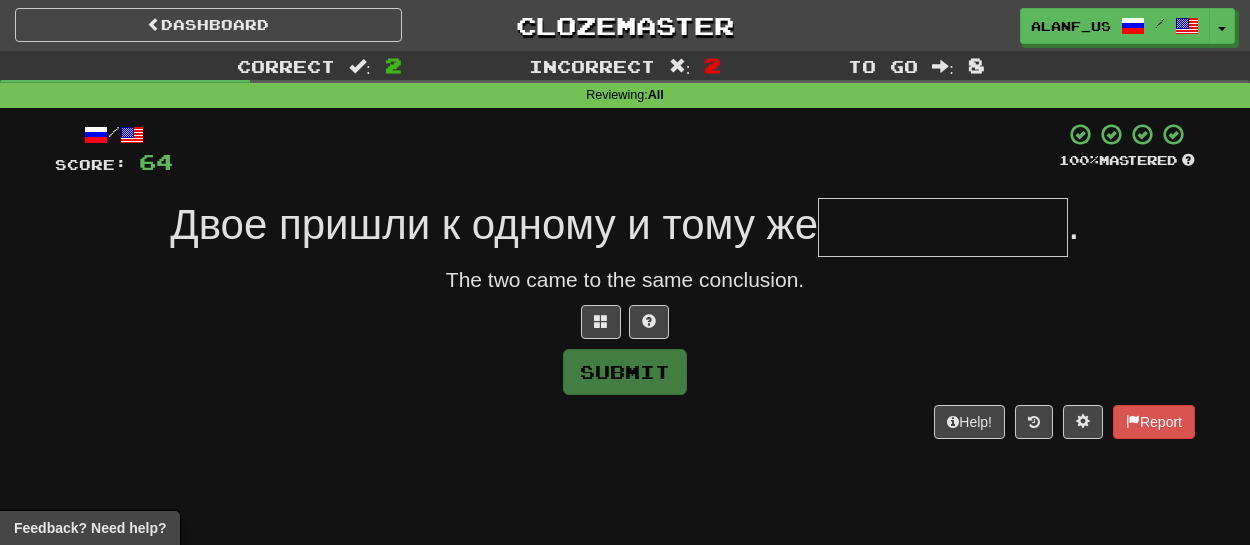 type on "*" 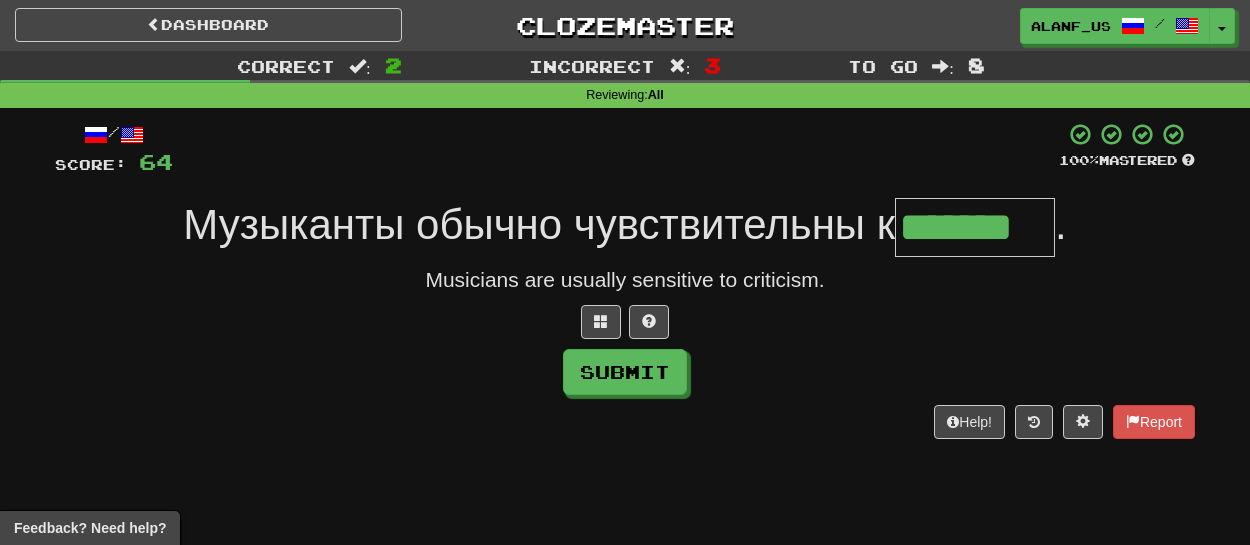 type on "*******" 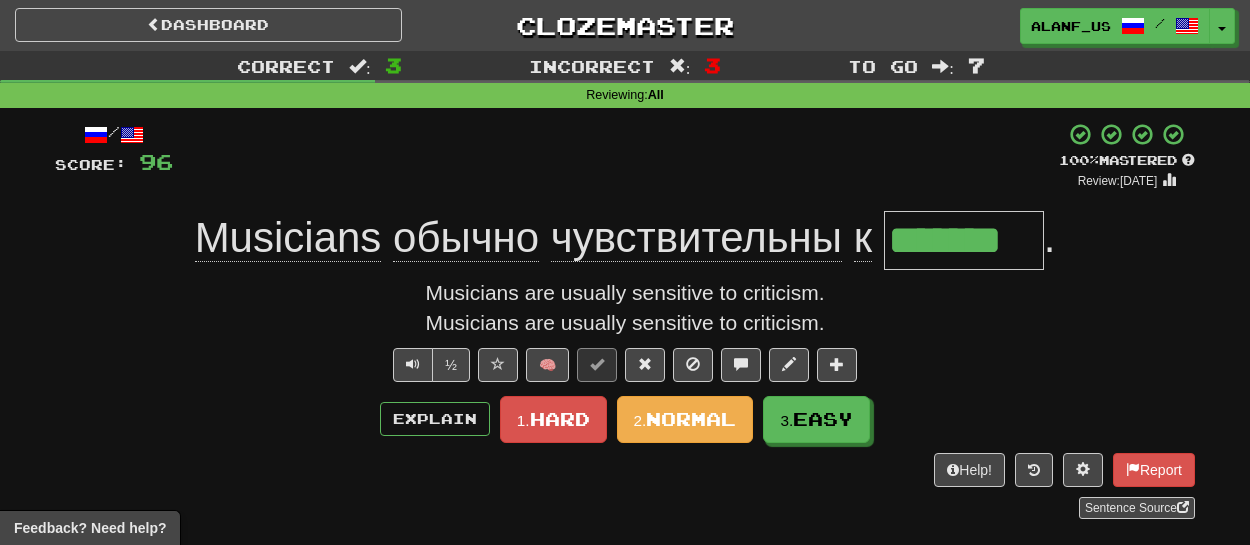 click on "*******" at bounding box center (964, 240) 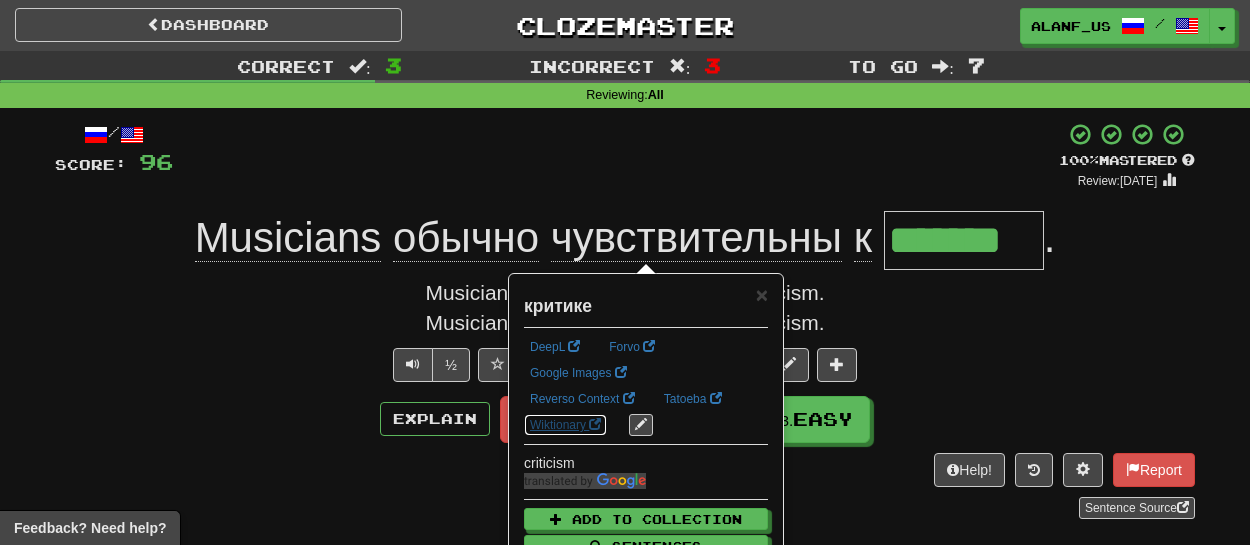 click on "Wiktionary" at bounding box center (565, 425) 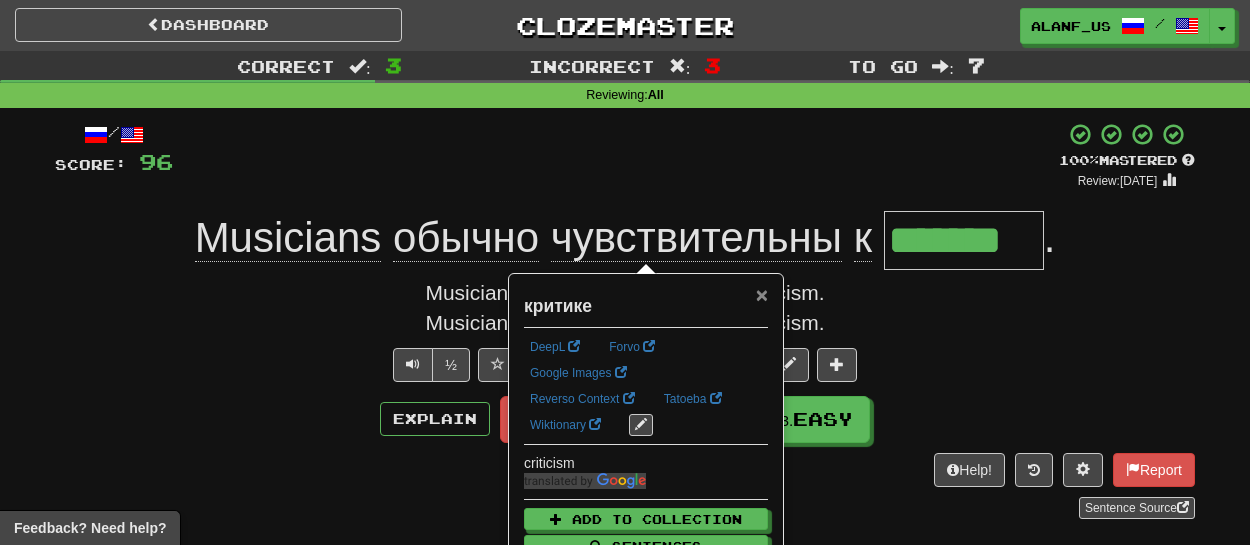 click on "×" at bounding box center [762, 294] 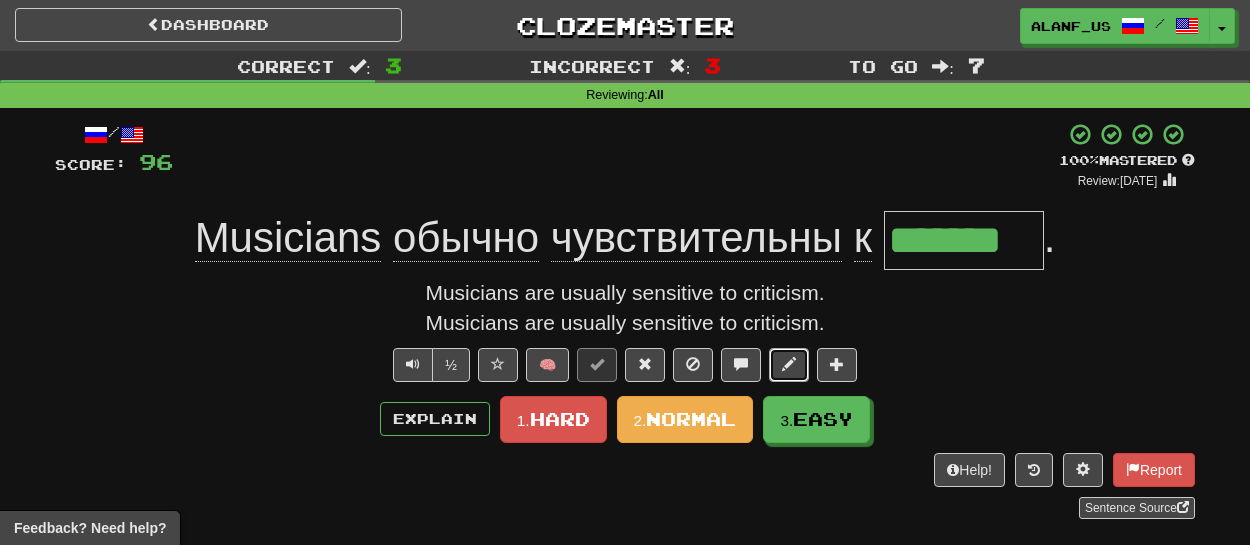 click at bounding box center [789, 365] 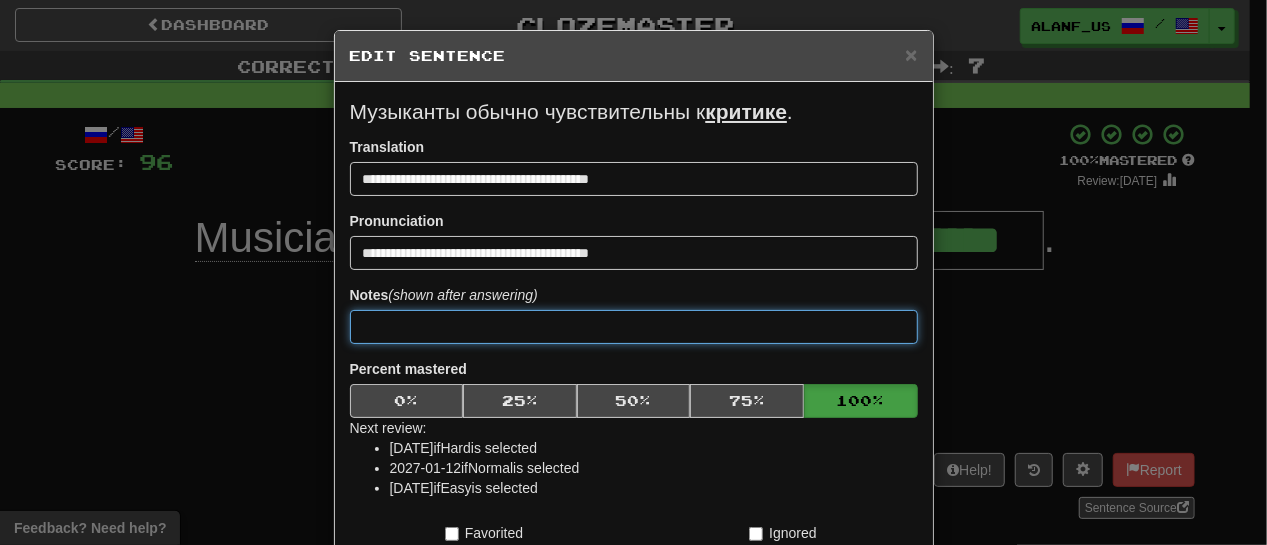 click at bounding box center (634, 327) 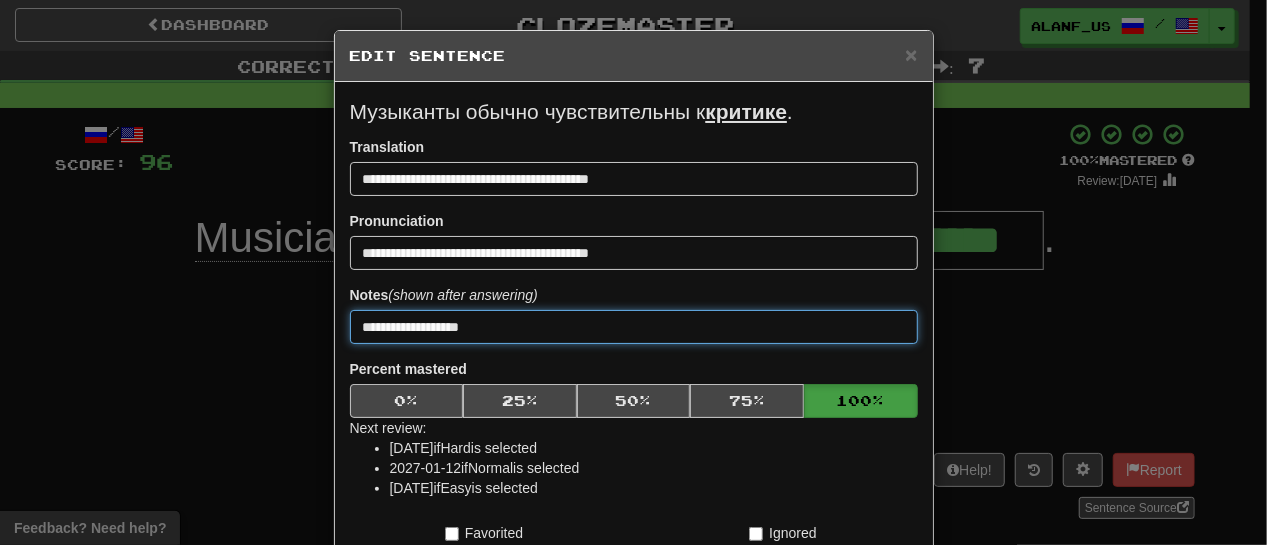 type on "**********" 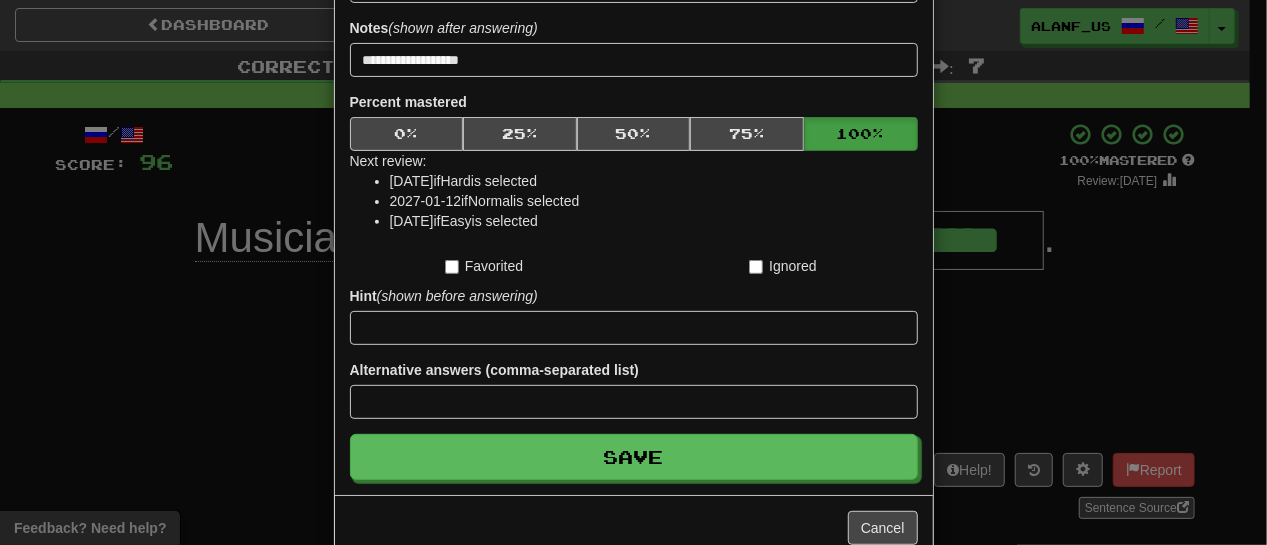 scroll, scrollTop: 311, scrollLeft: 0, axis: vertical 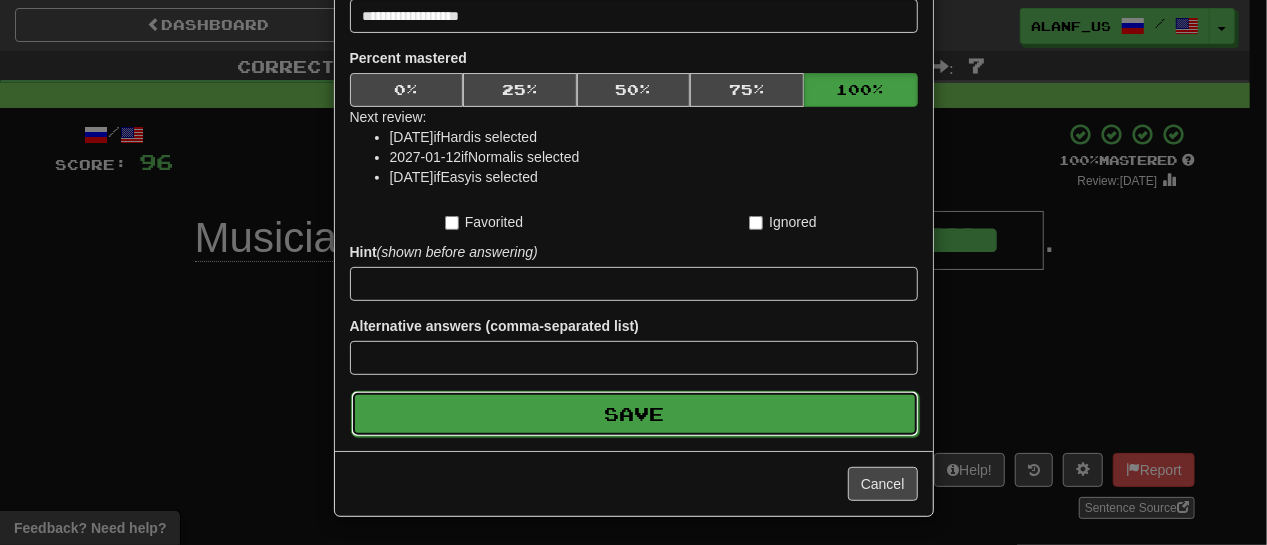 click on "Save" at bounding box center [635, 414] 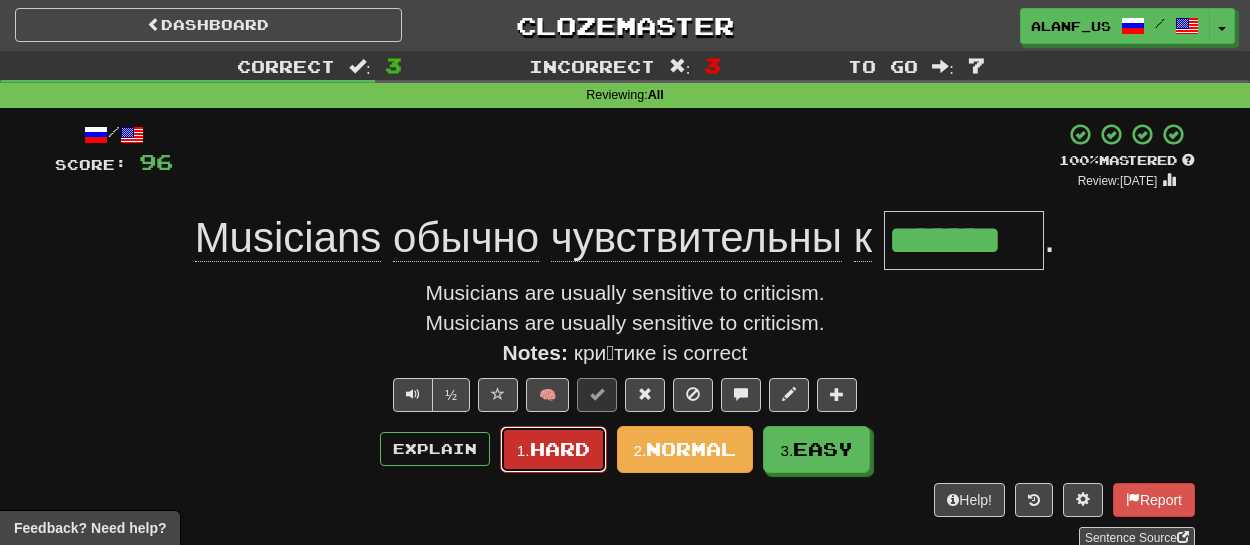 click on "Hard" at bounding box center [560, 449] 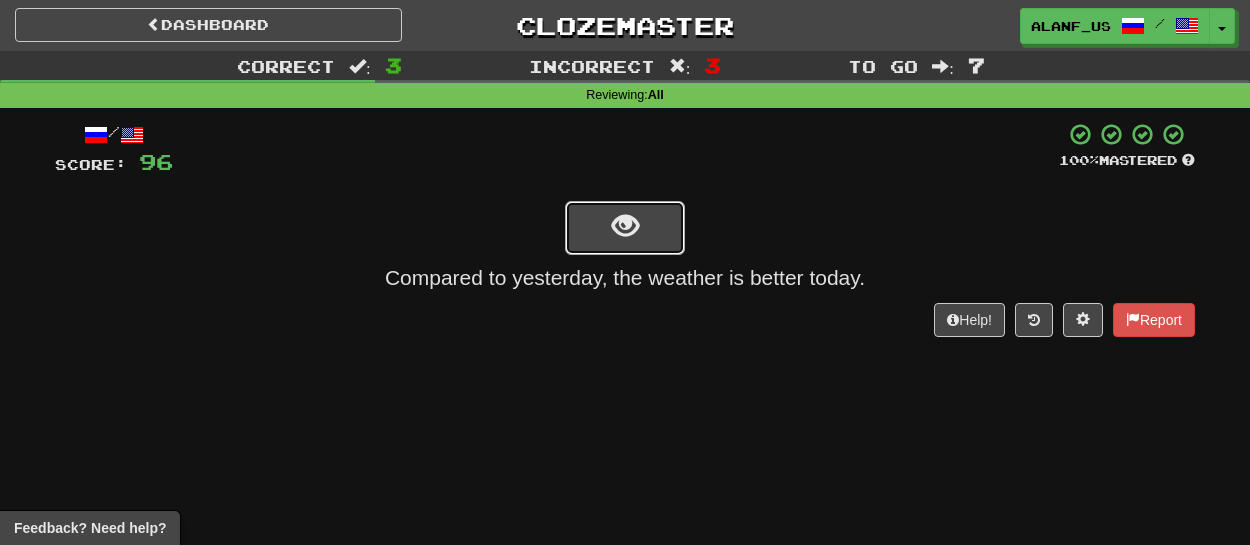 click at bounding box center (625, 228) 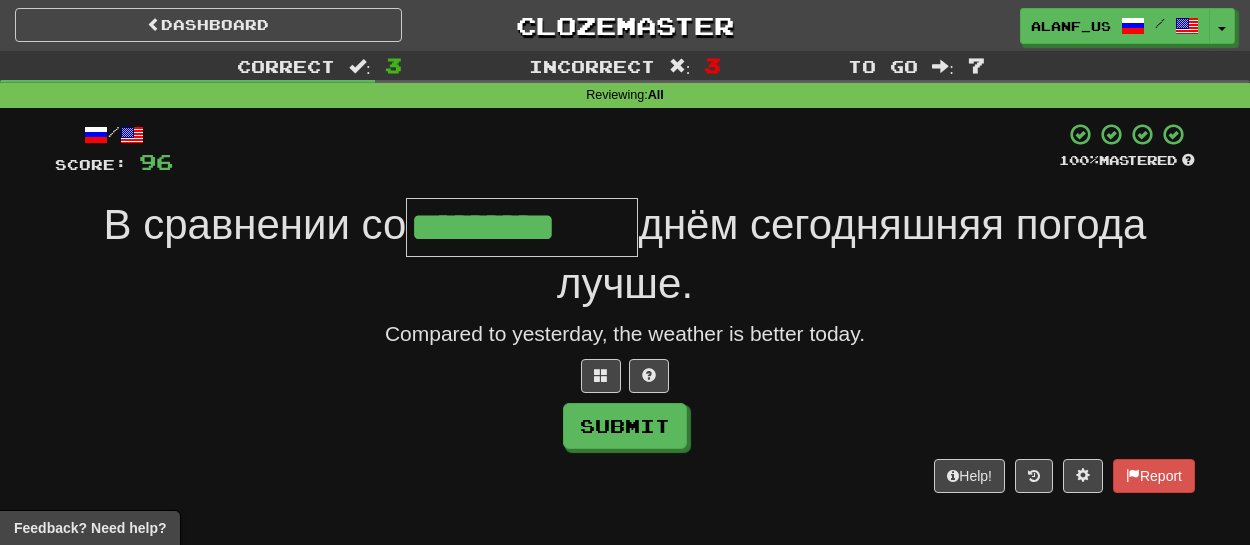 type on "*********" 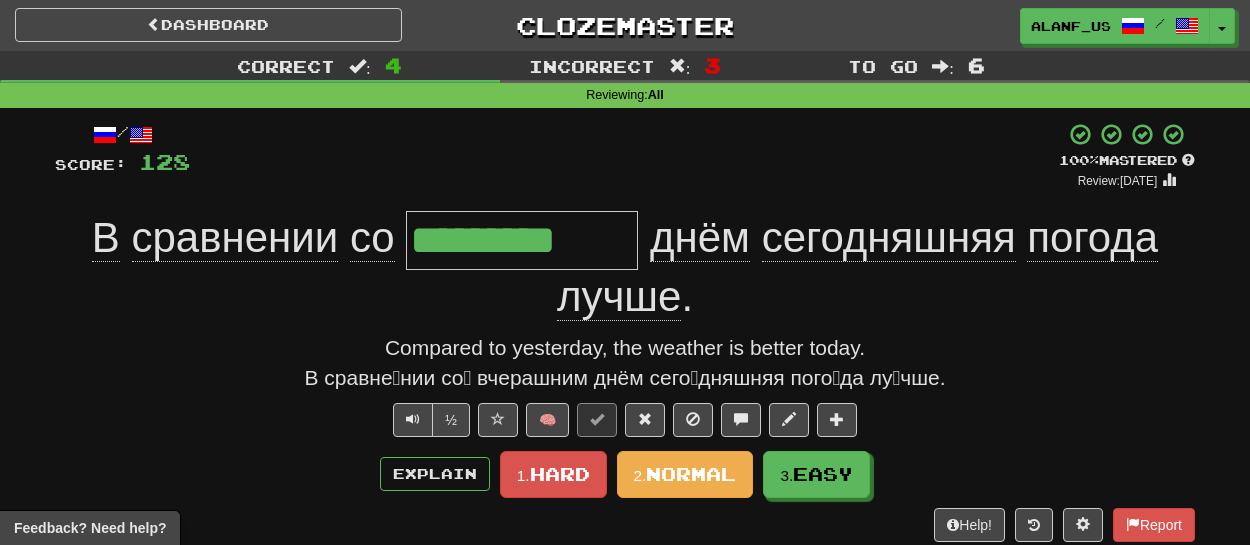 click on "*********" at bounding box center [522, 240] 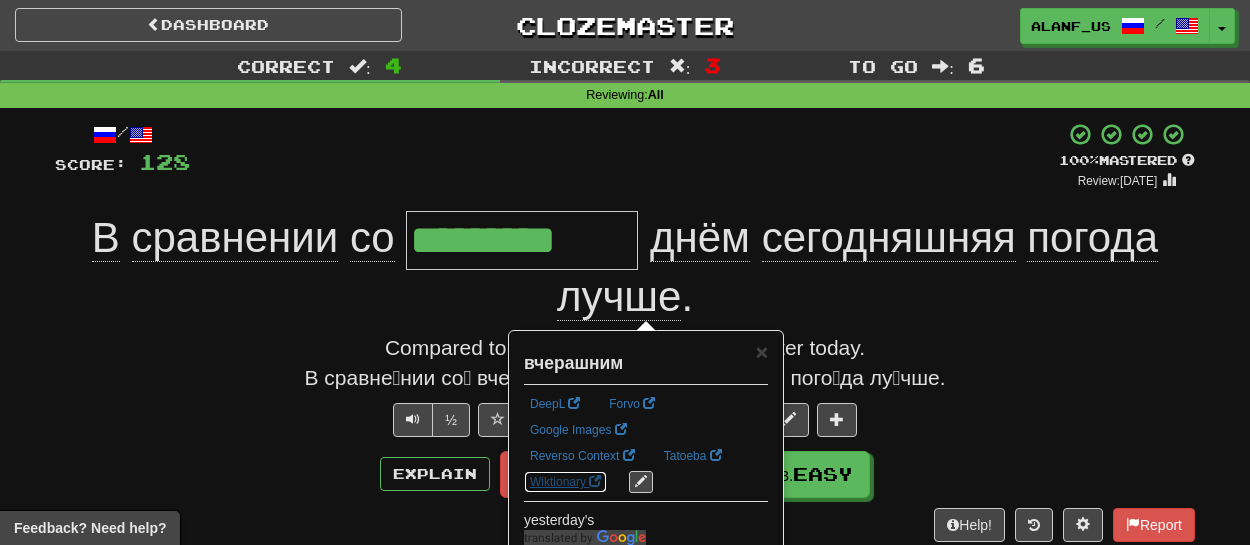 click on "Wiktionary" at bounding box center (565, 482) 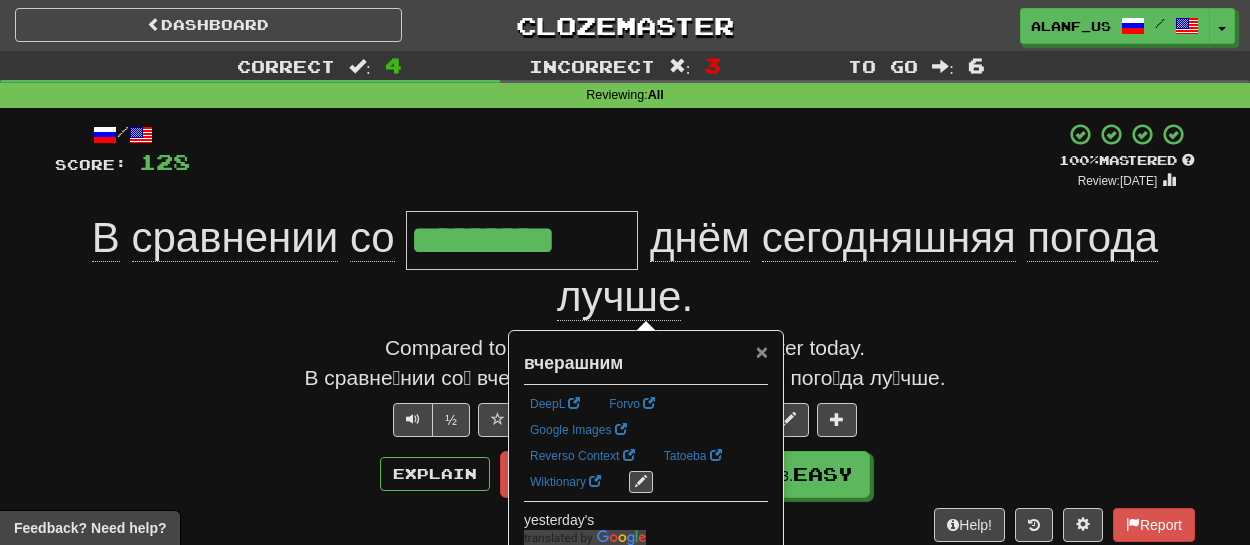 click on "×" at bounding box center [762, 351] 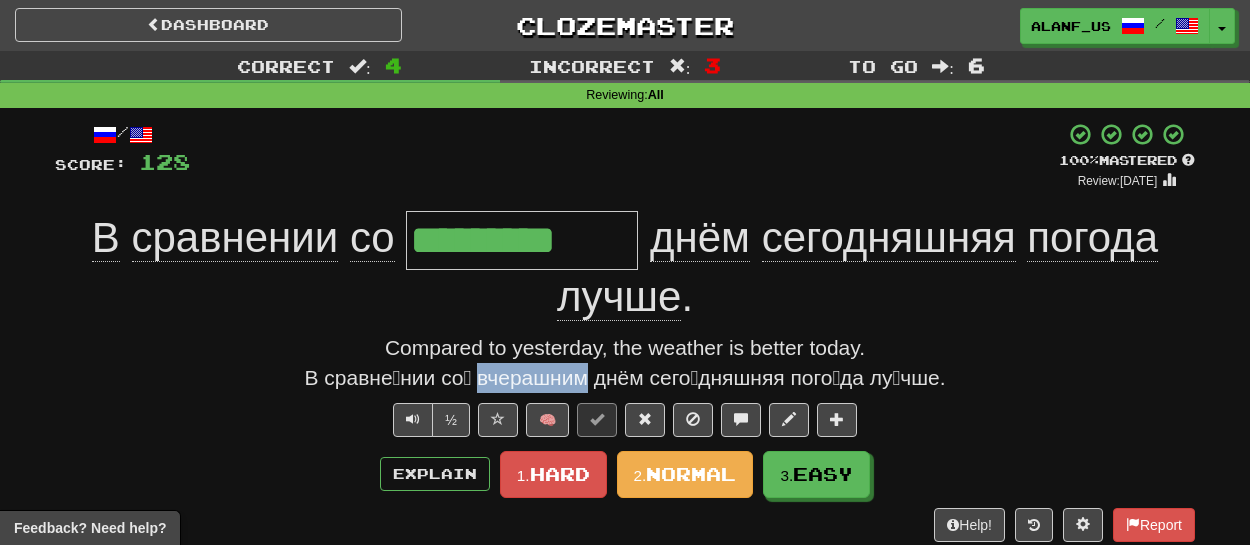 drag, startPoint x: 483, startPoint y: 377, endPoint x: 591, endPoint y: 375, distance: 108.01852 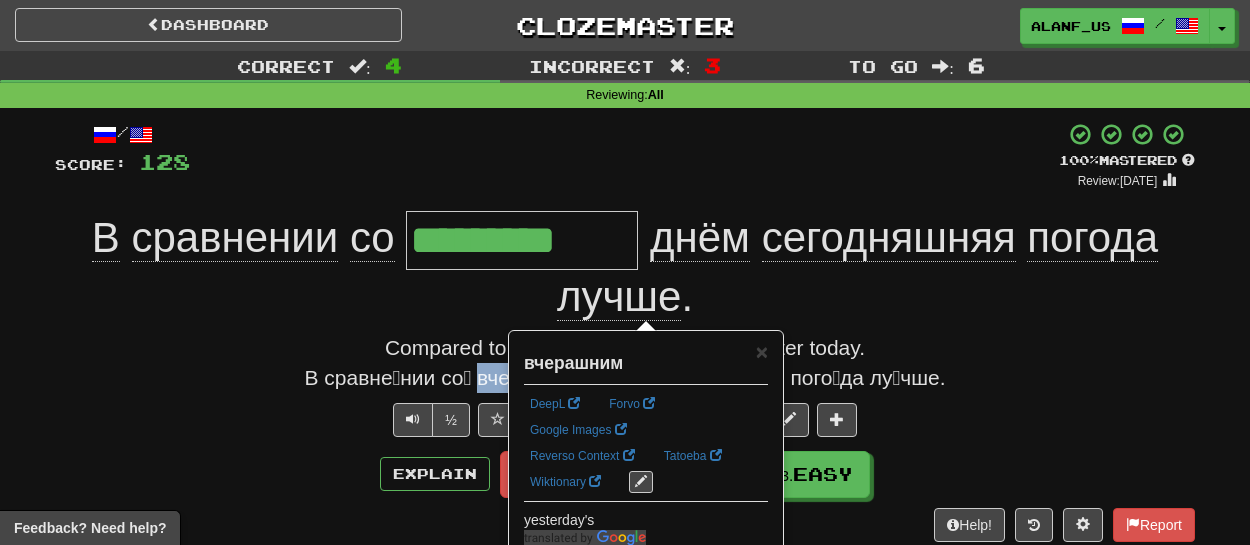 copy on "вчерашним" 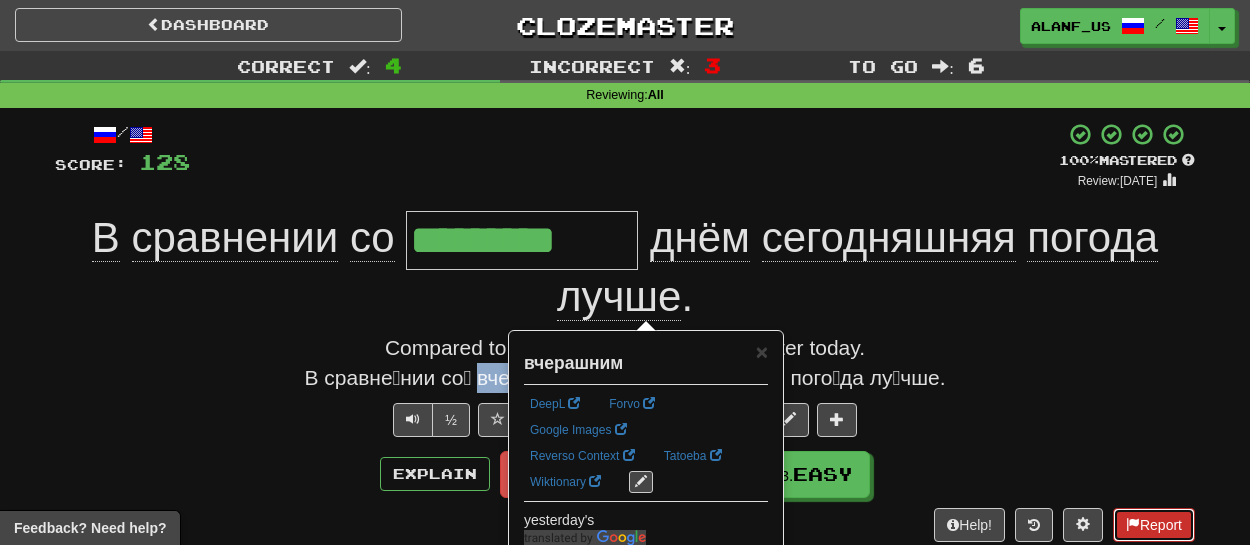 click on "Report" at bounding box center (1154, 525) 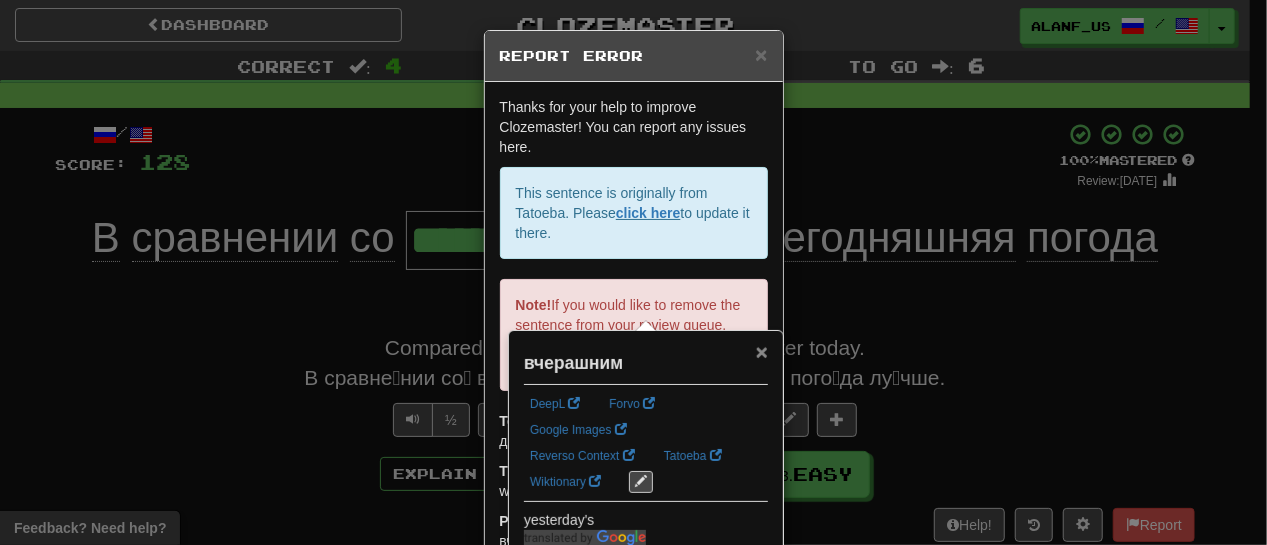 click on "×" at bounding box center (762, 351) 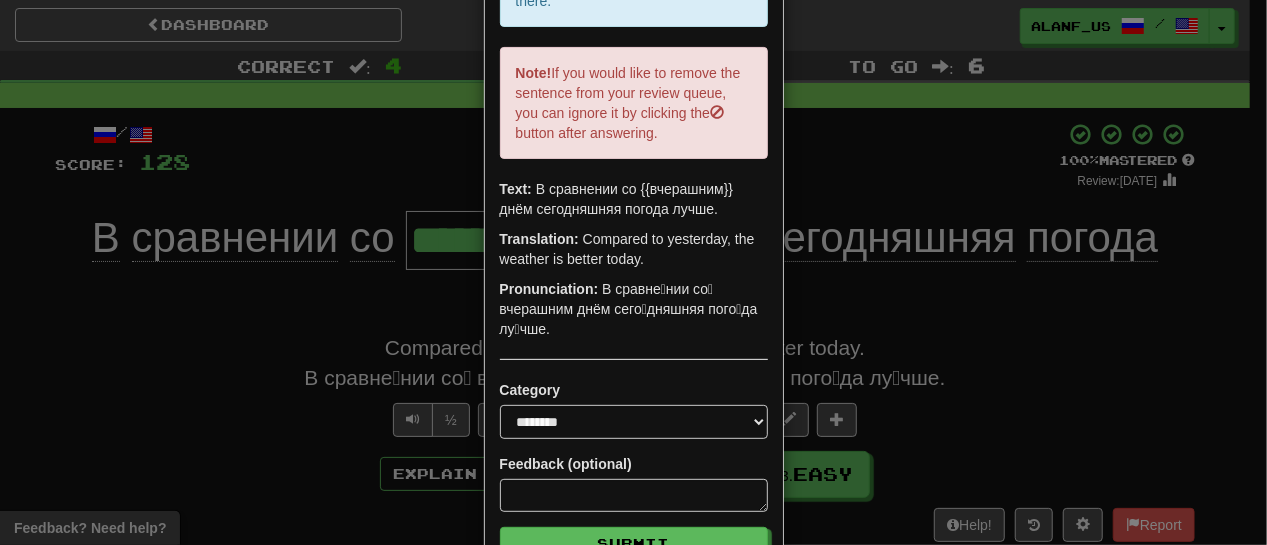 scroll, scrollTop: 245, scrollLeft: 0, axis: vertical 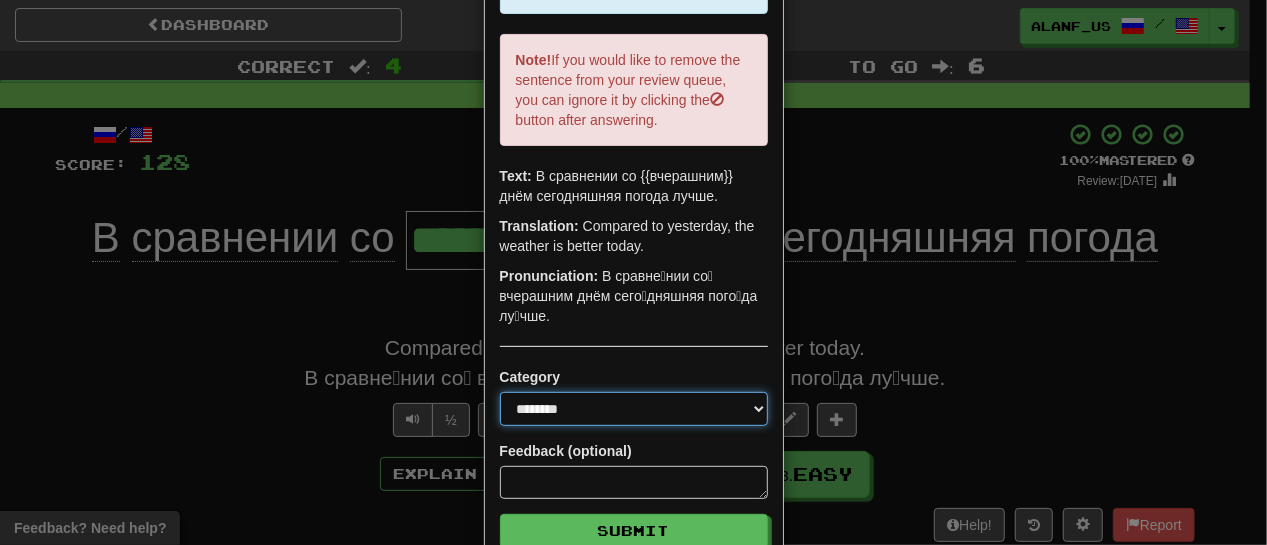 select on "**********" 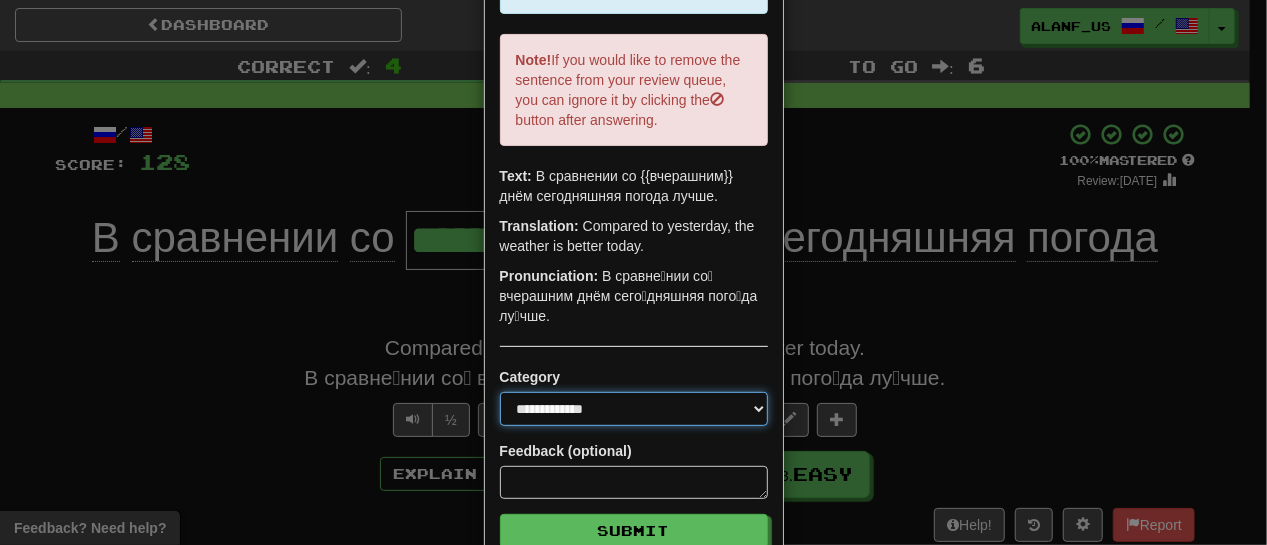 click on "**********" at bounding box center (0, 0) 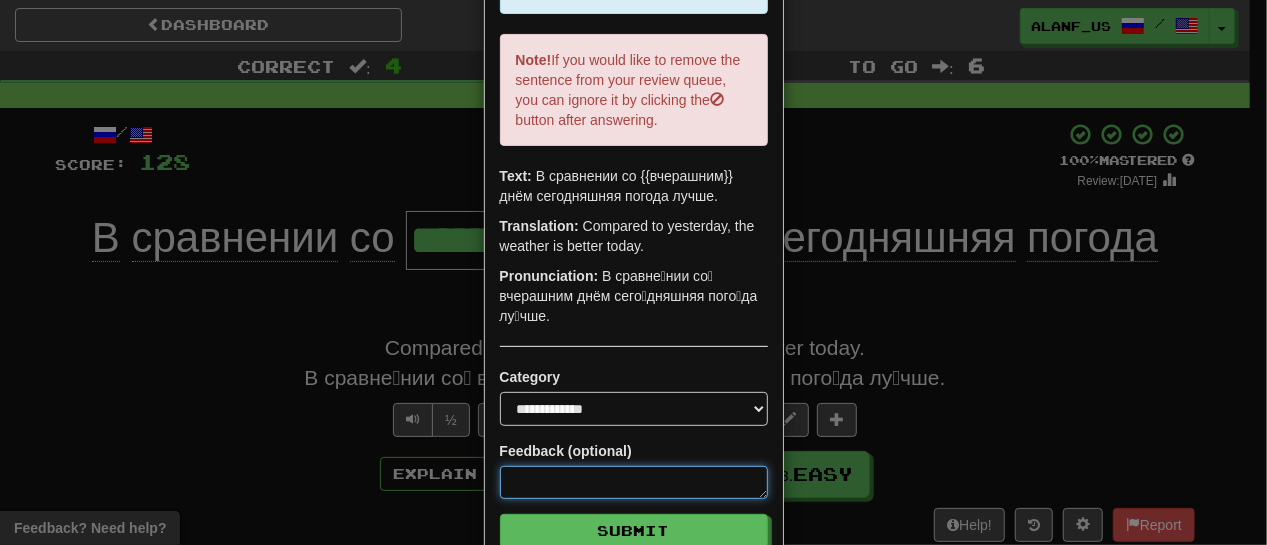 click at bounding box center (634, 482) 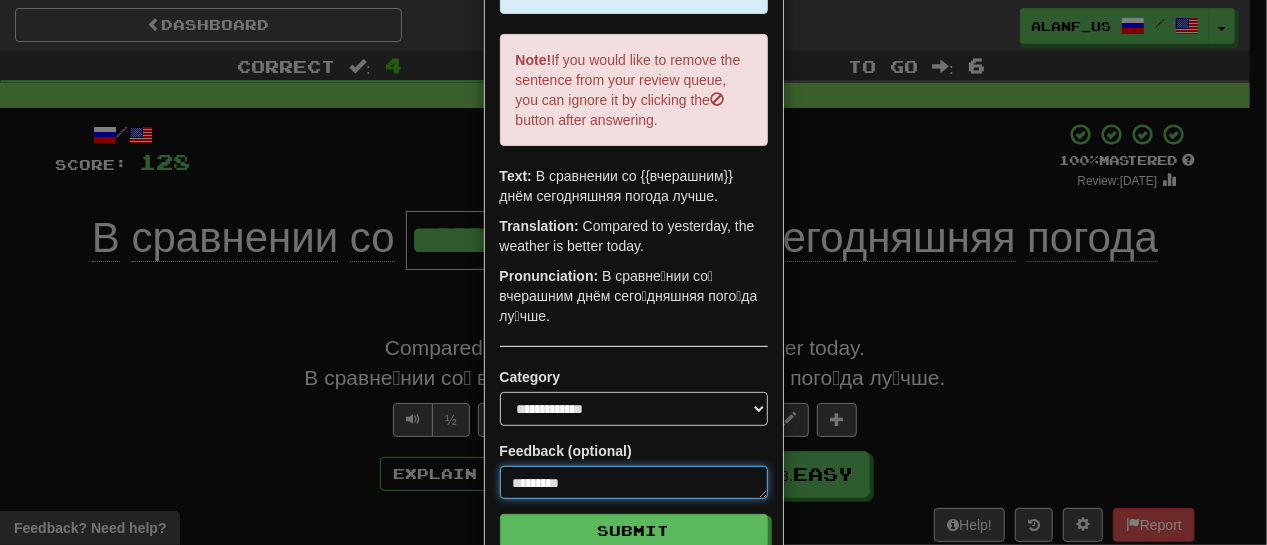 type on "*********" 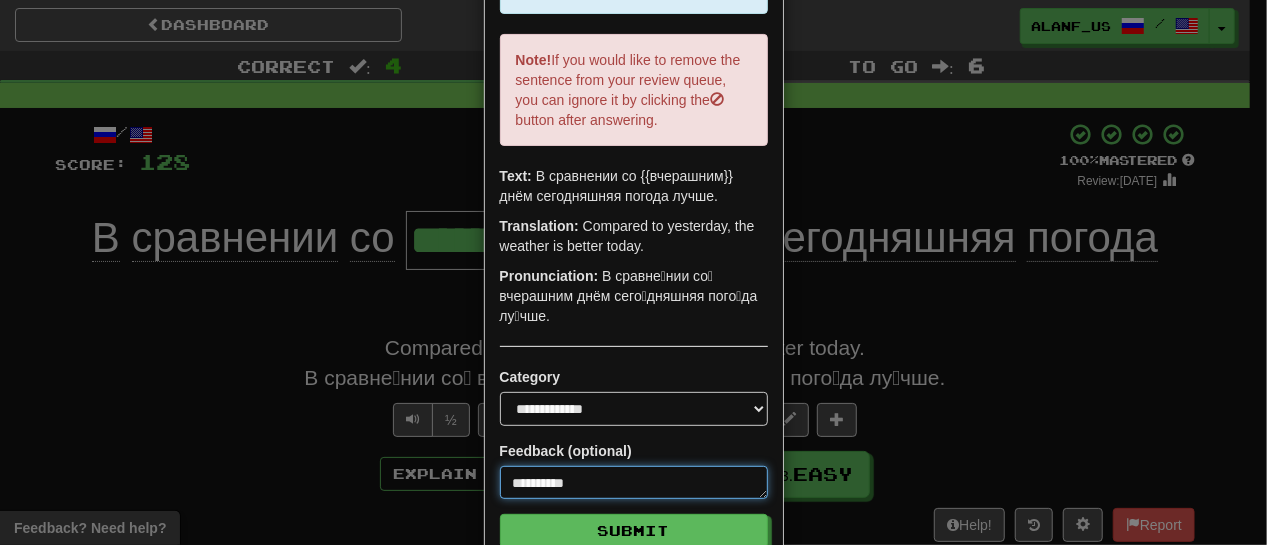 type on "**********" 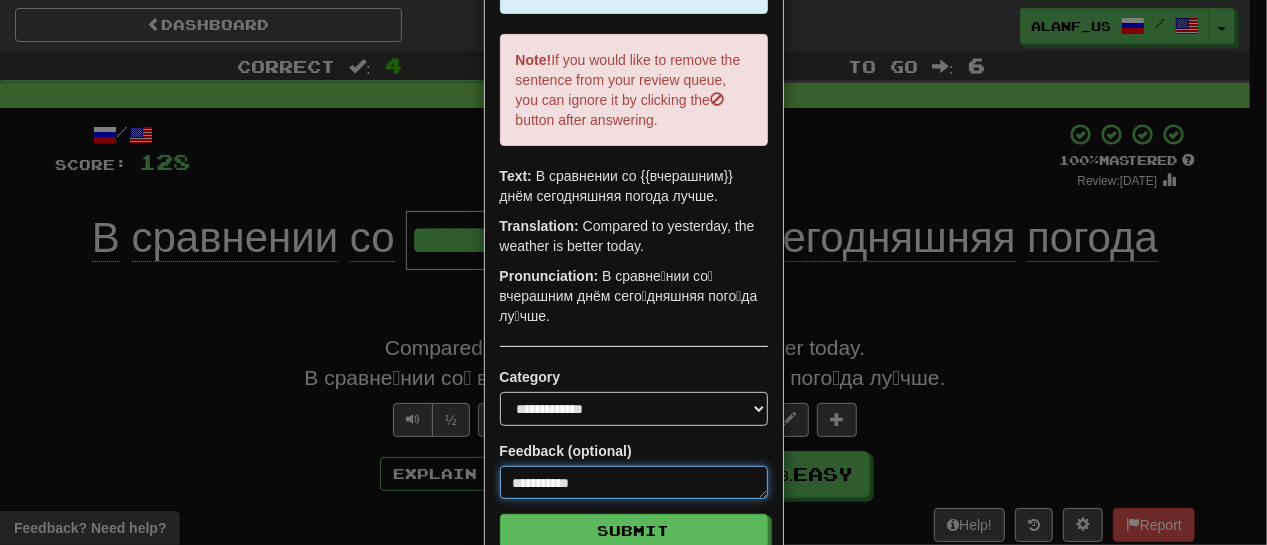 type on "**********" 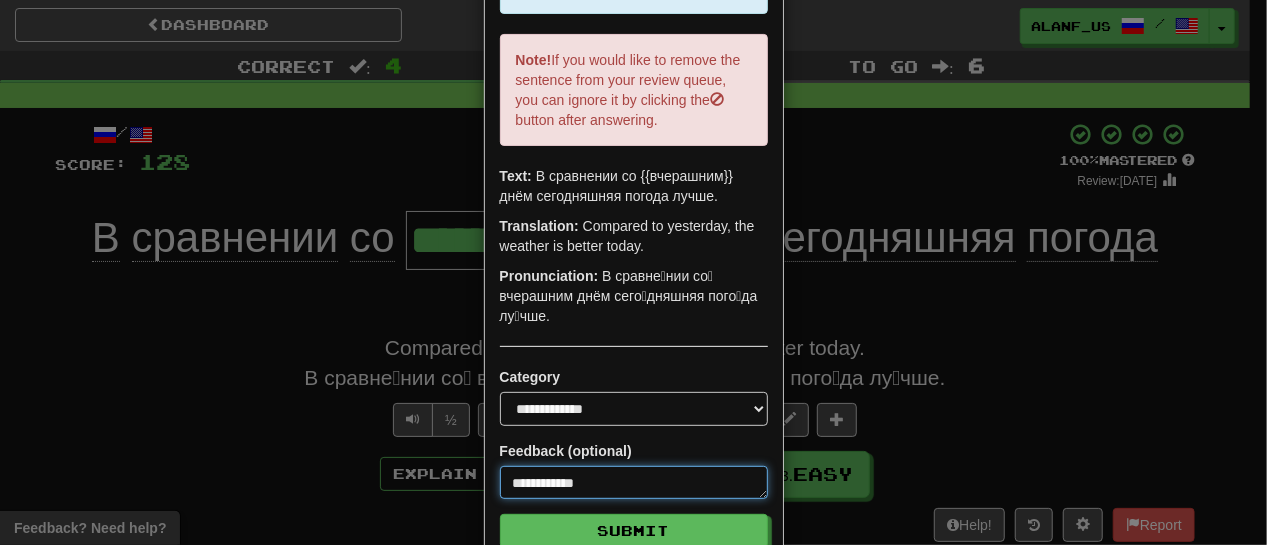 type on "**********" 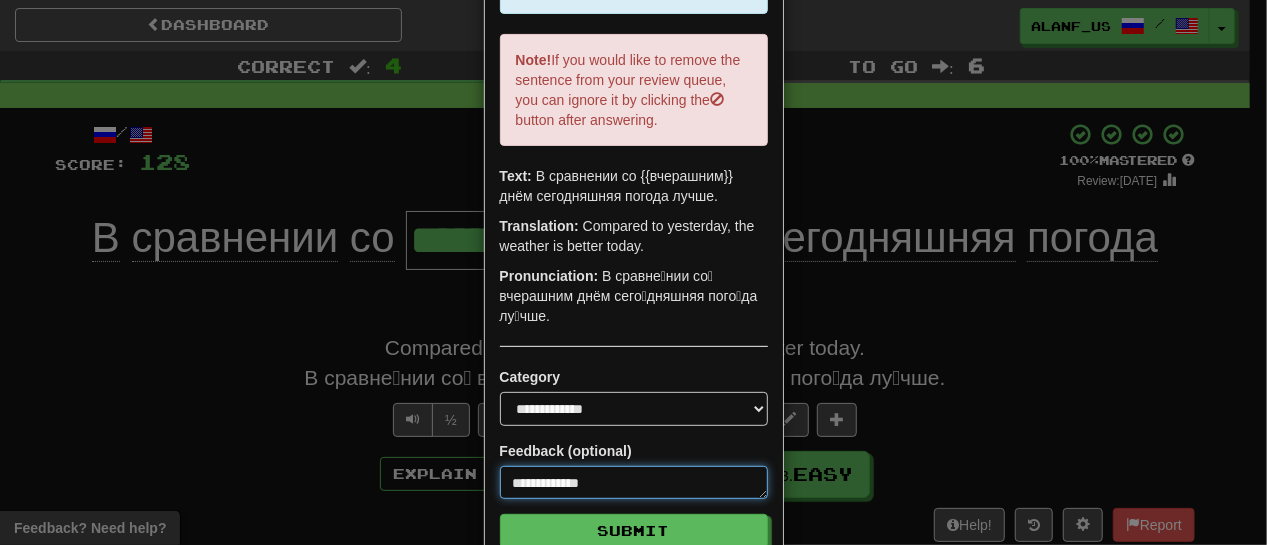 paste on "**********" 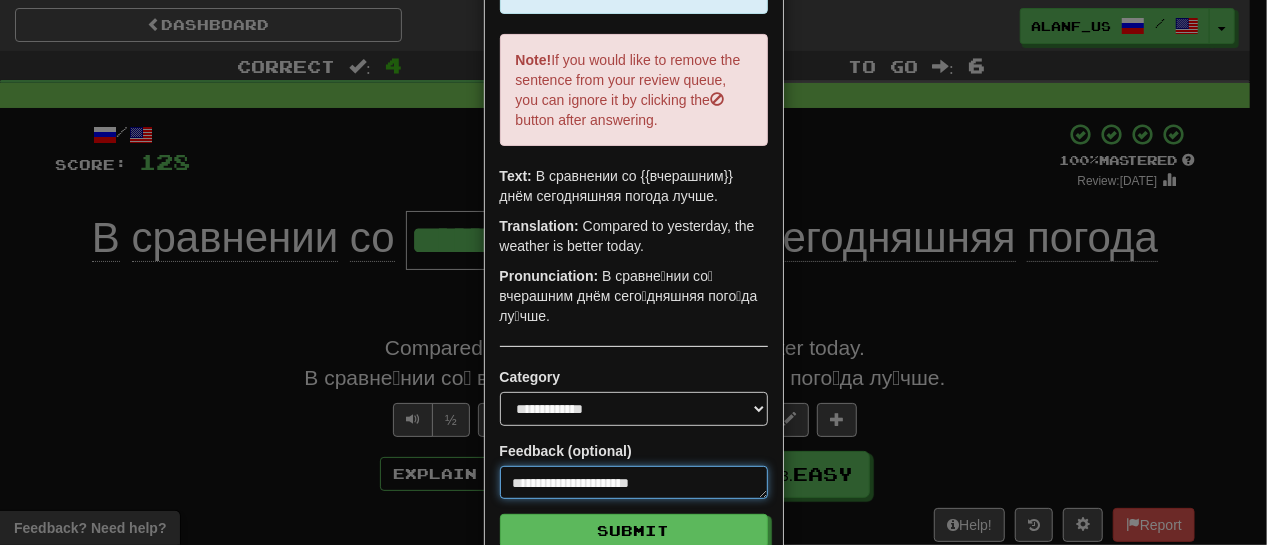 type on "*" 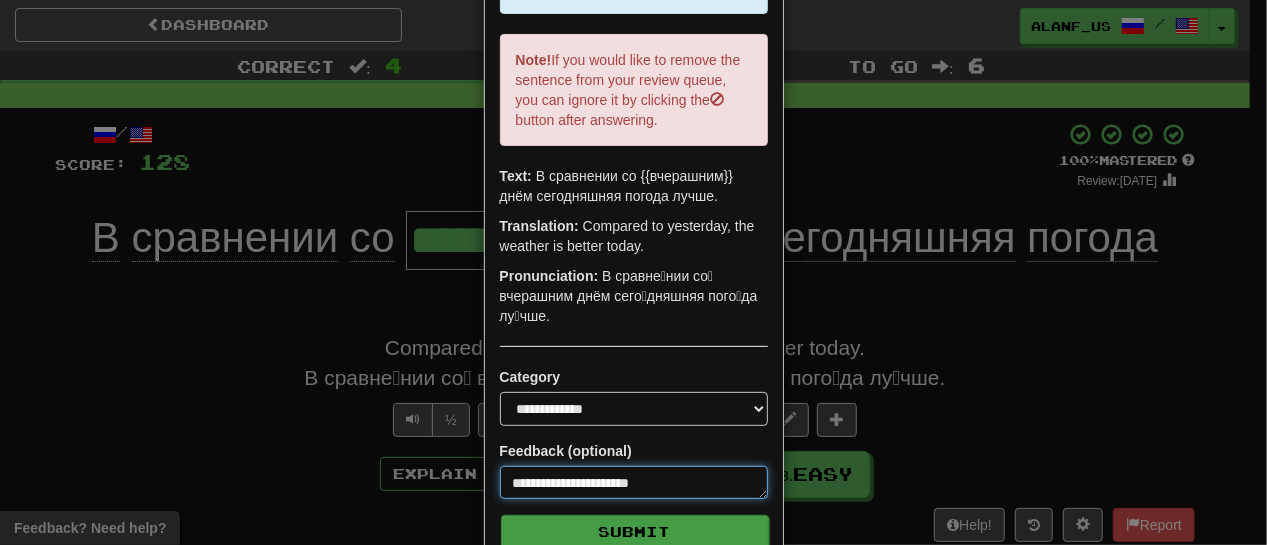 type on "**********" 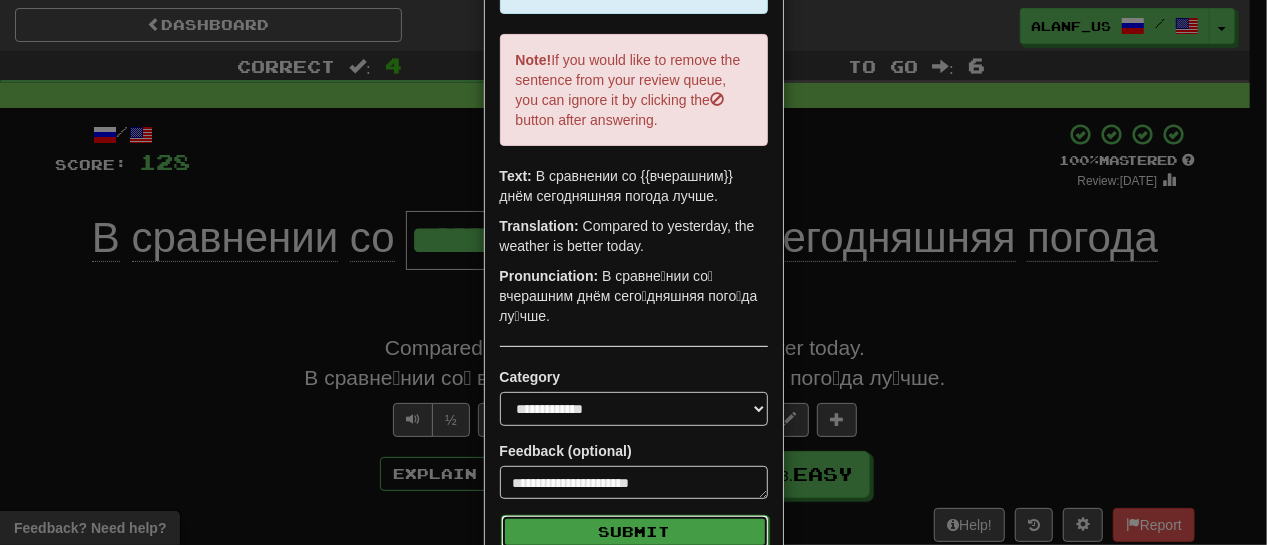 click on "Submit" at bounding box center [635, 532] 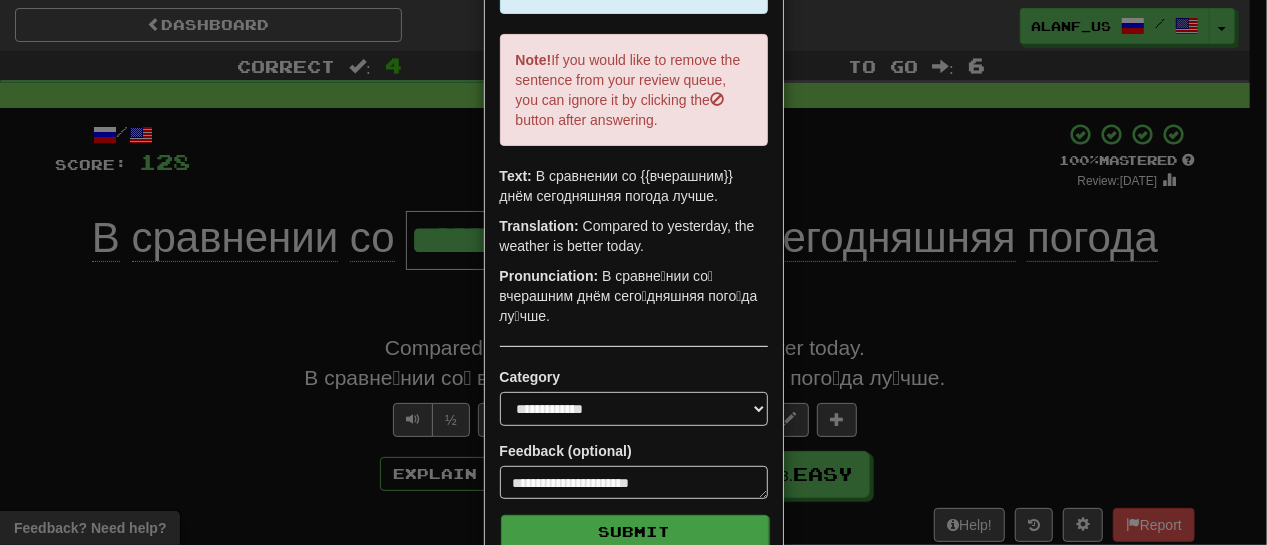 type on "*" 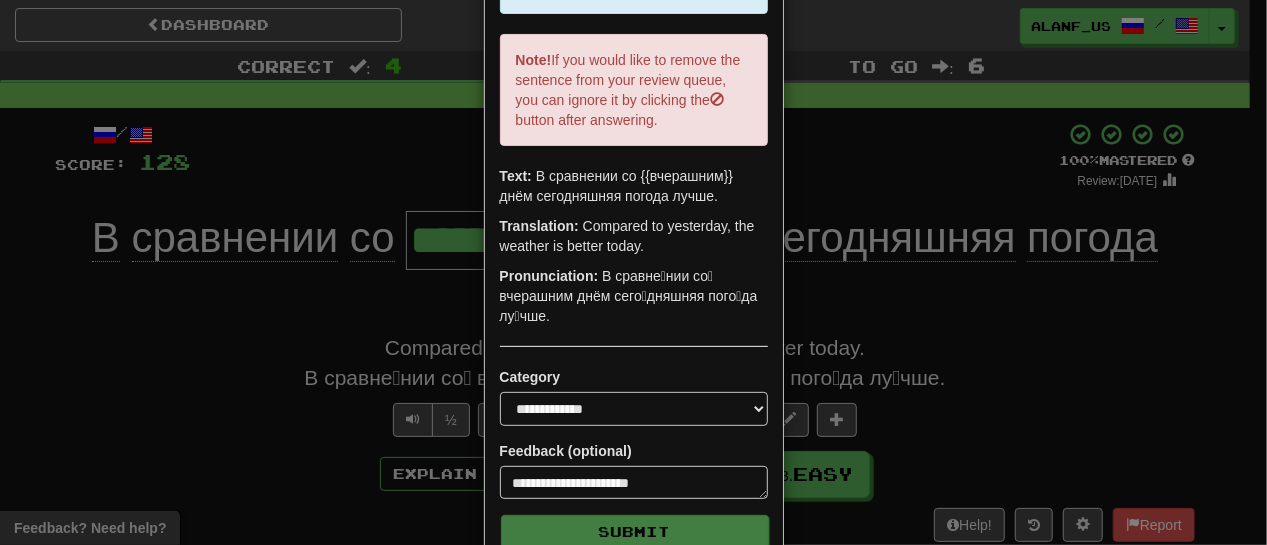 scroll, scrollTop: 0, scrollLeft: 0, axis: both 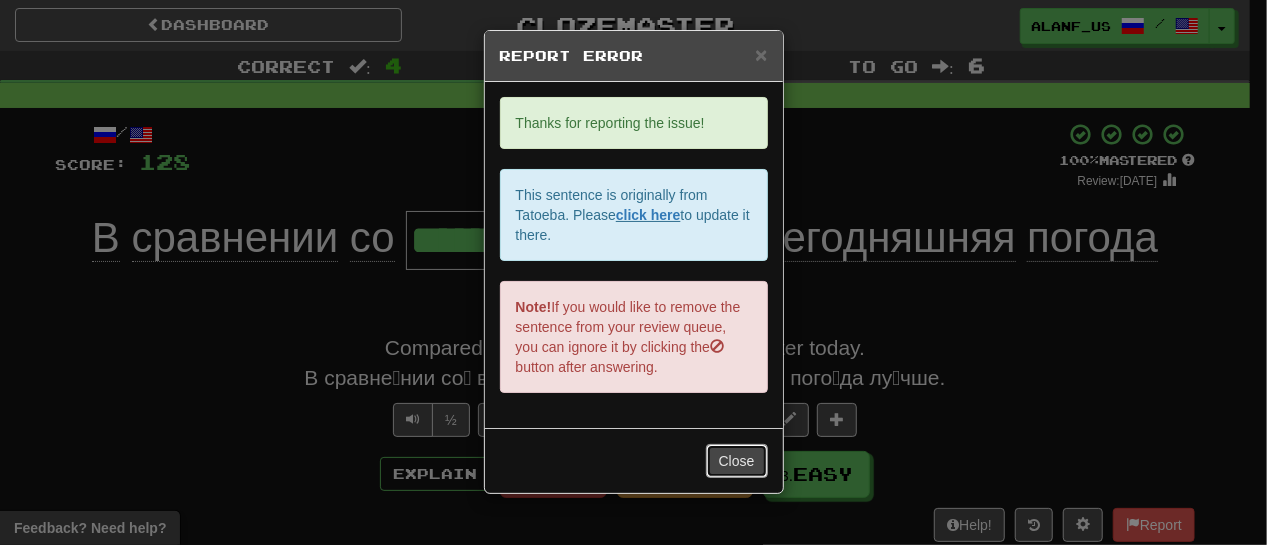 click on "Close" at bounding box center [737, 461] 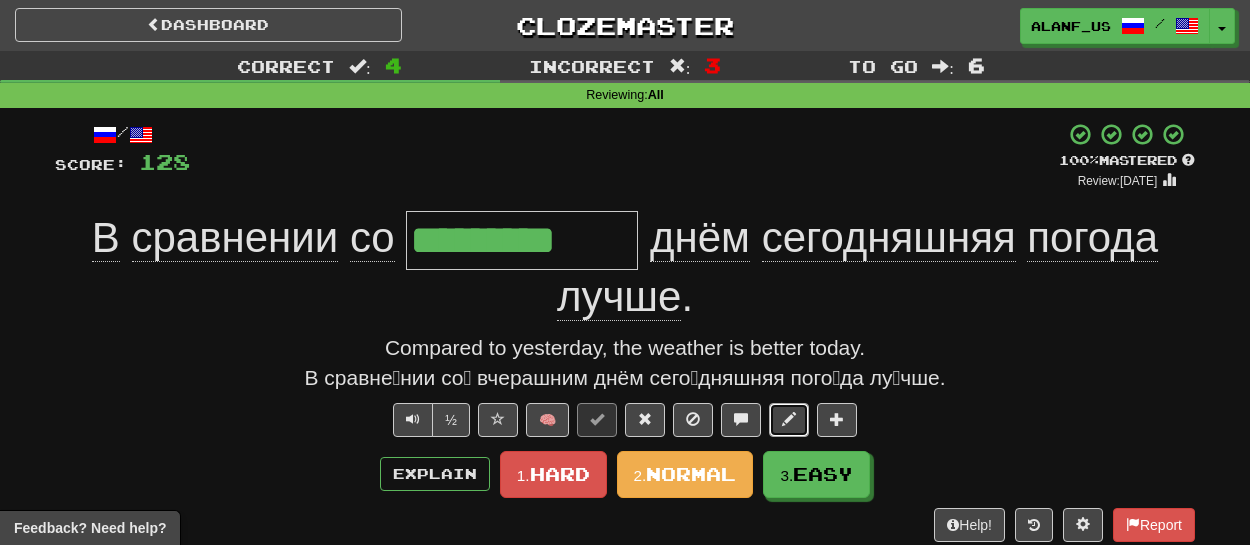click at bounding box center [789, 419] 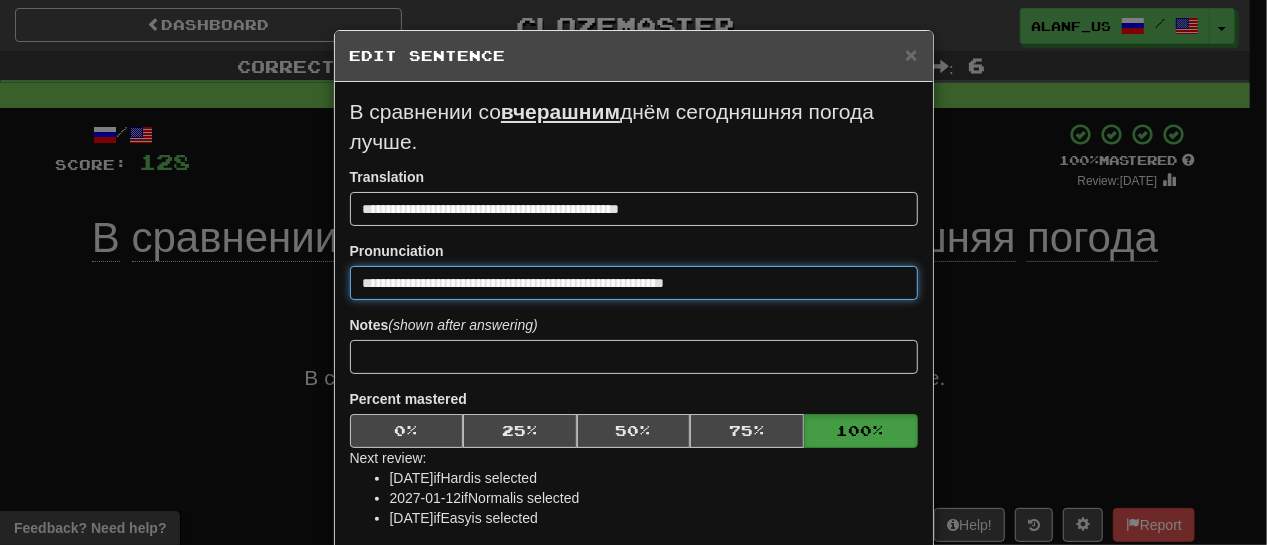 click on "**********" at bounding box center (634, 283) 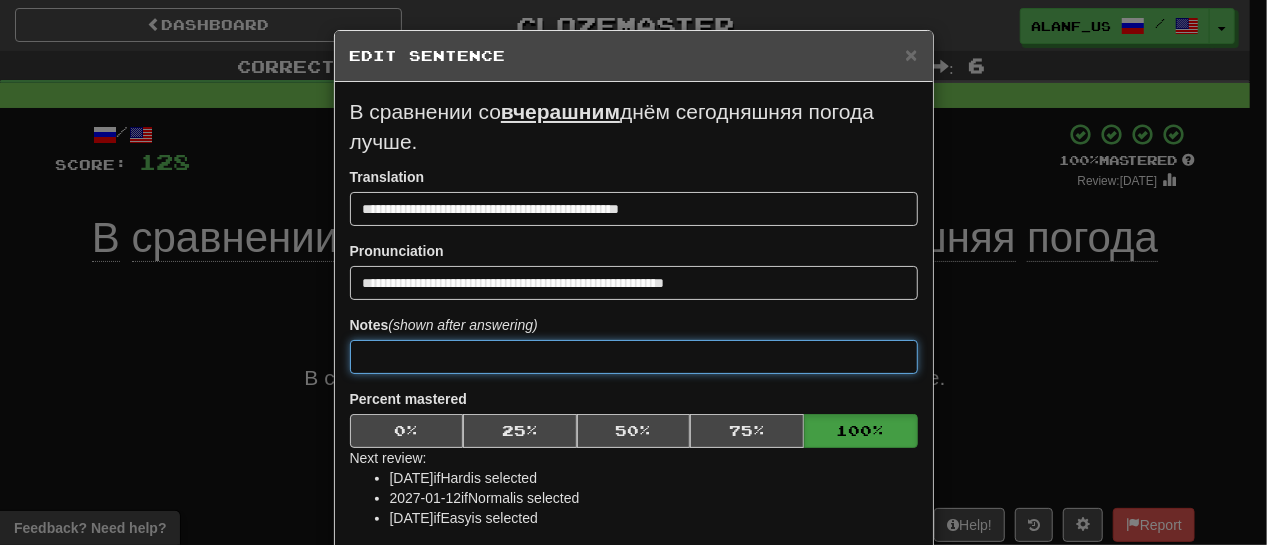 click at bounding box center (634, 357) 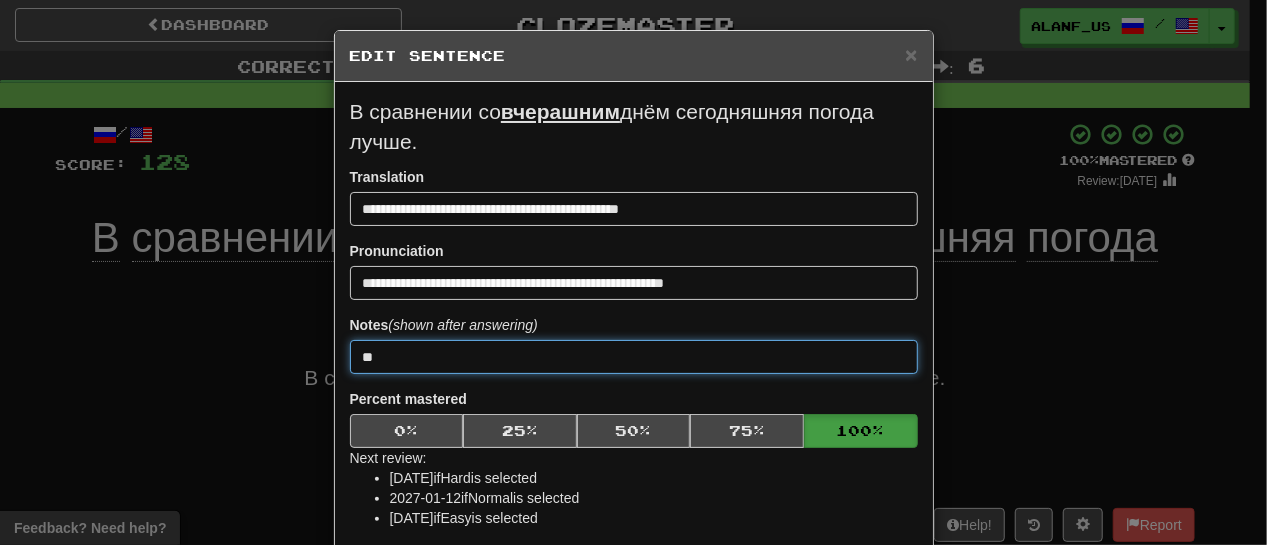 type on "*" 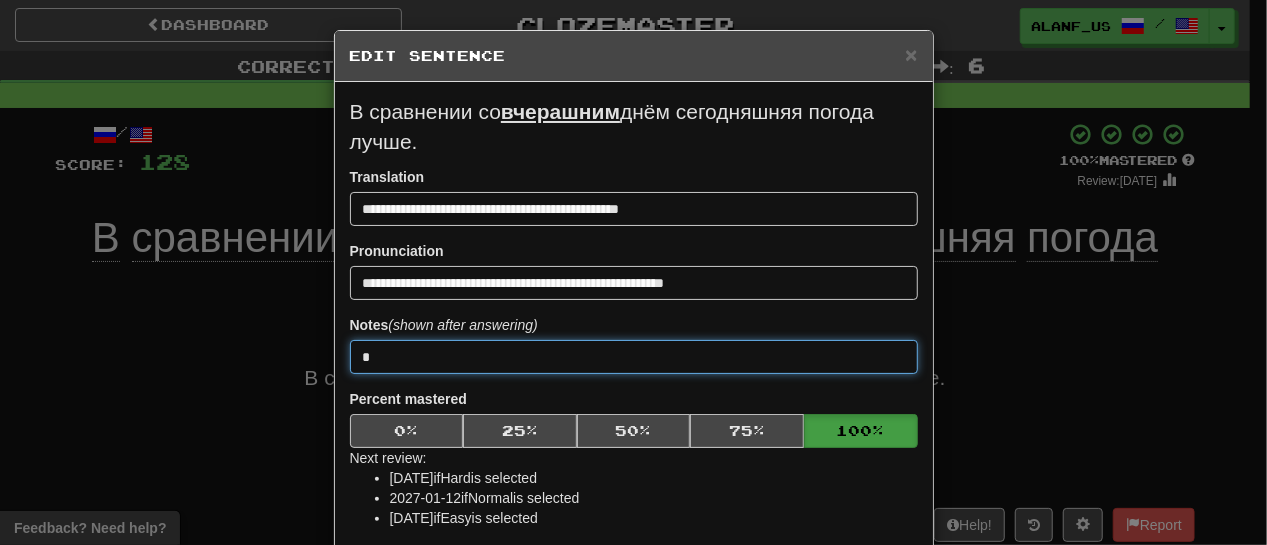 type 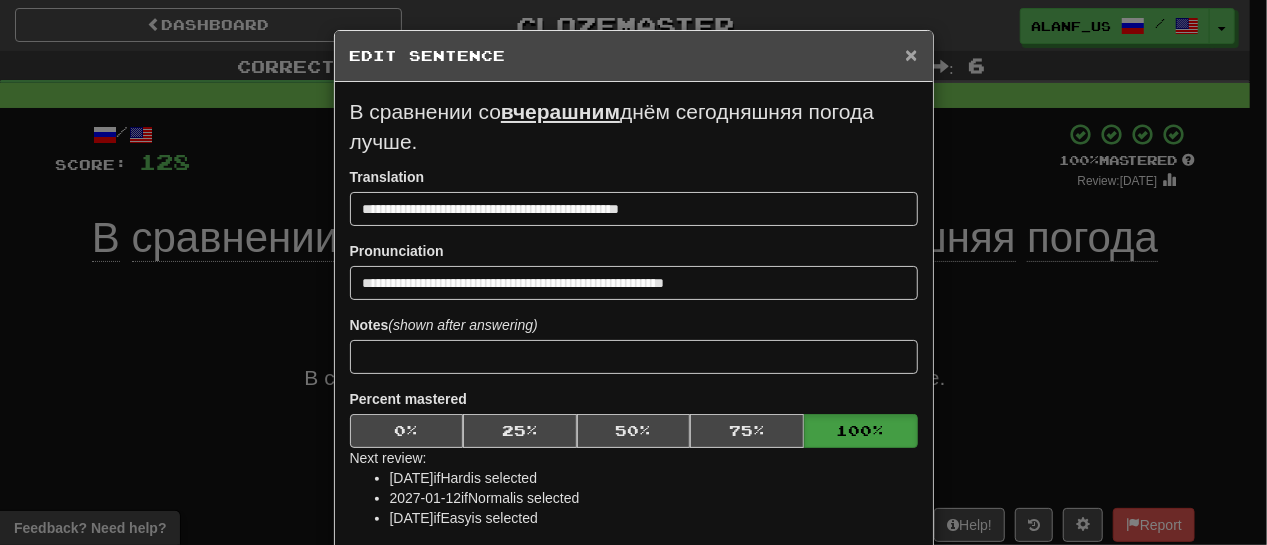 click on "×" at bounding box center (911, 54) 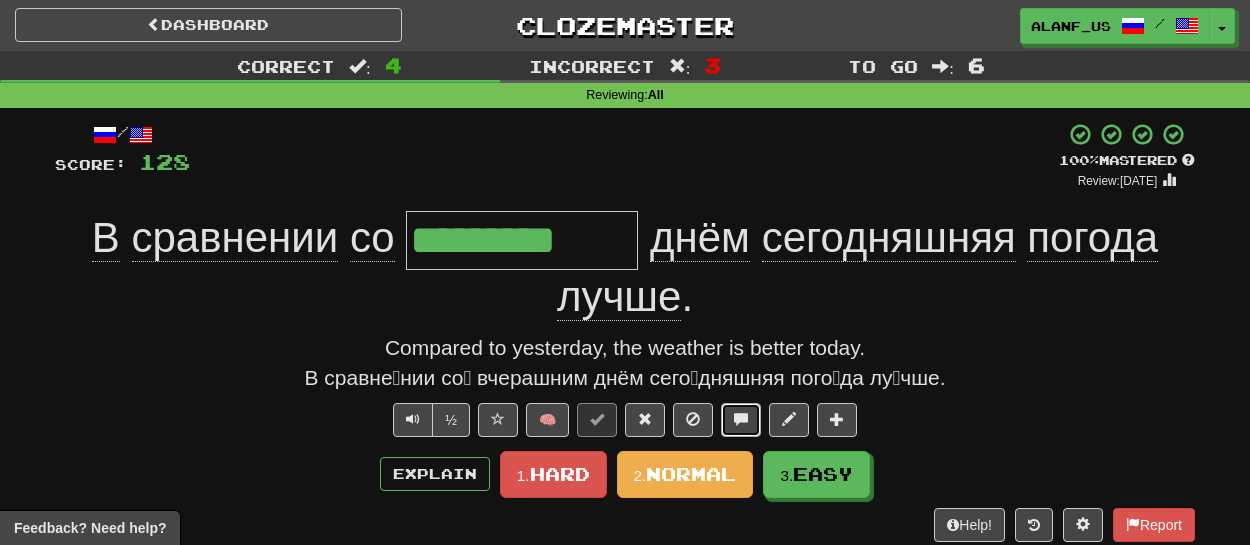 click at bounding box center [741, 420] 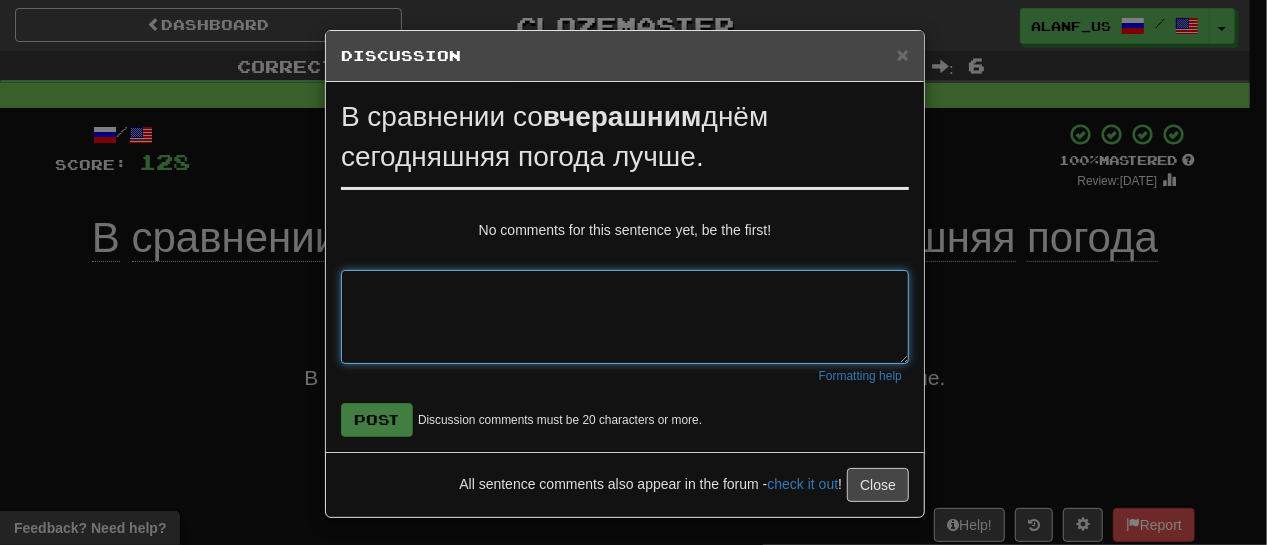 click at bounding box center (625, 317) 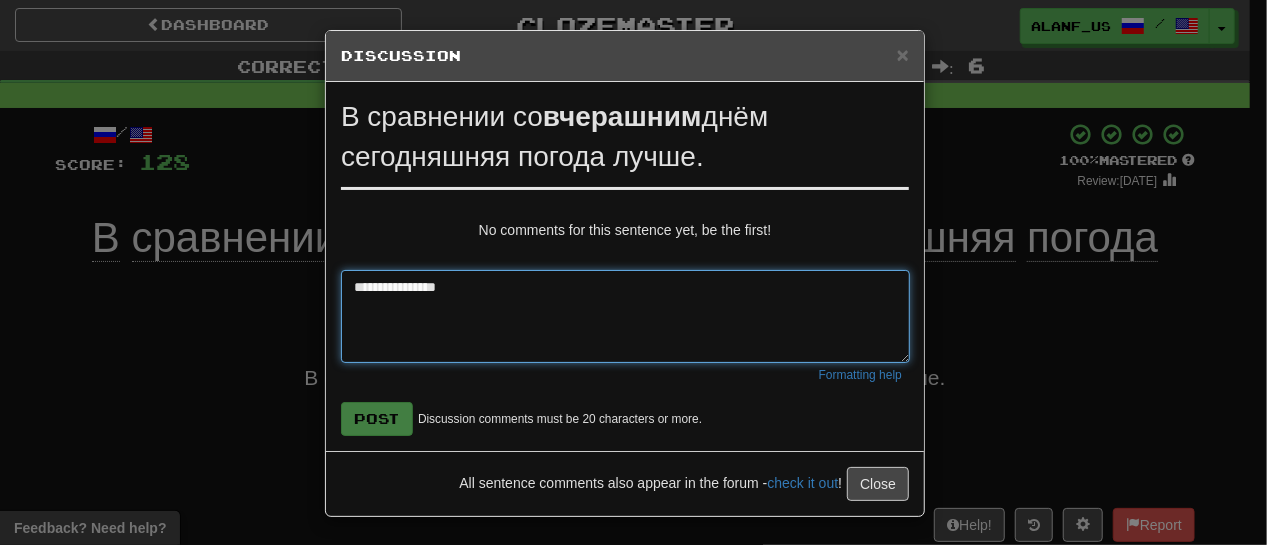 click on "**********" at bounding box center [625, 316] 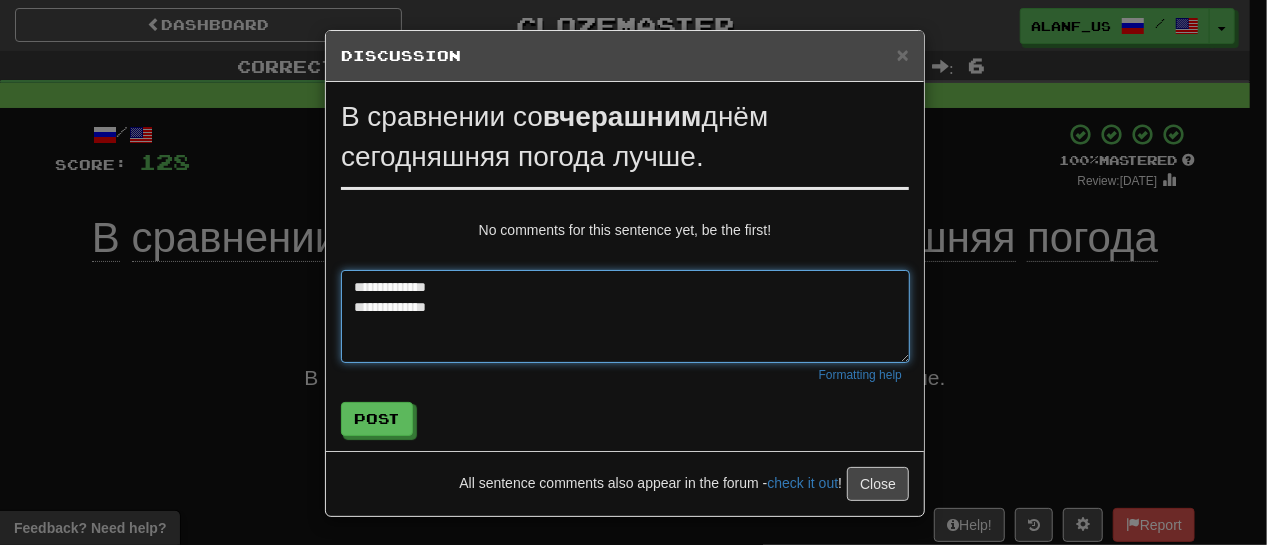 paste on "**********" 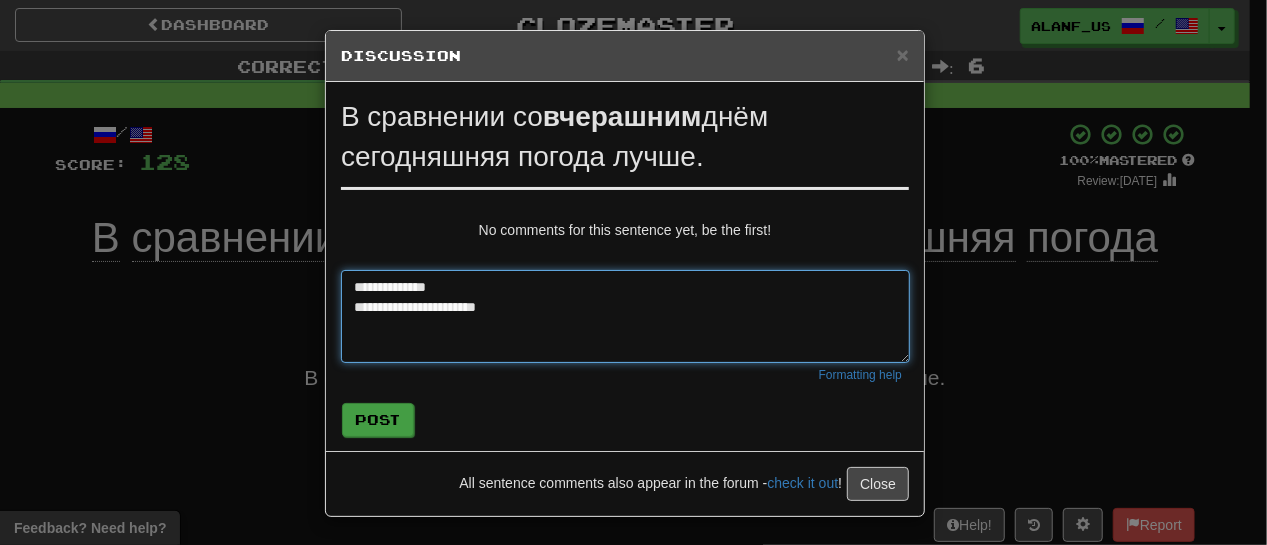 type on "**********" 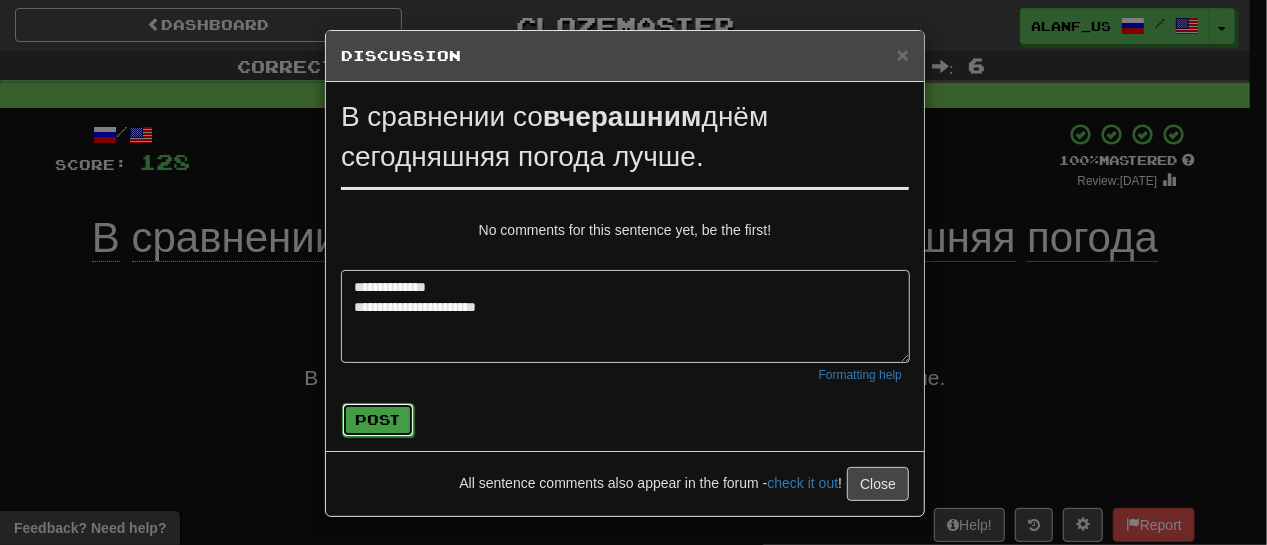 click on "Post" at bounding box center [378, 420] 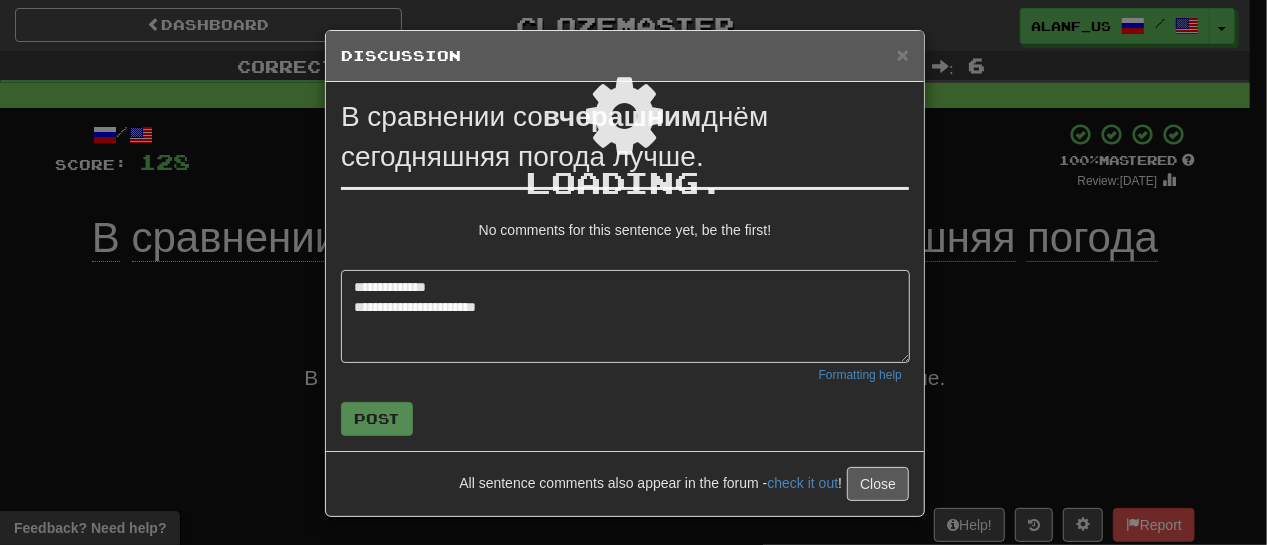 type 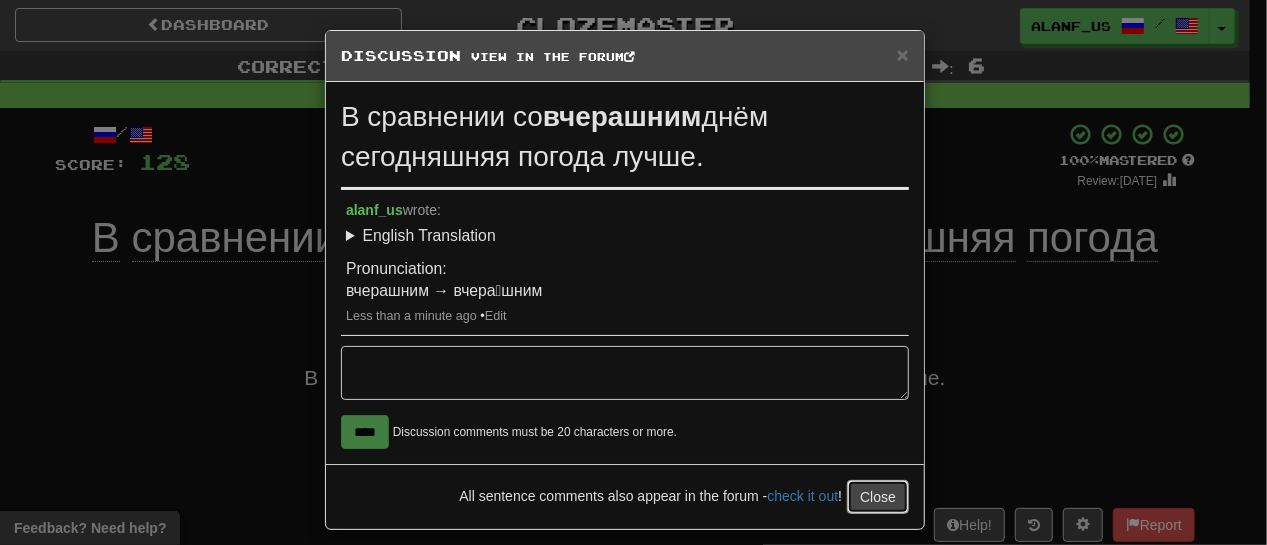 click on "Close" at bounding box center [878, 497] 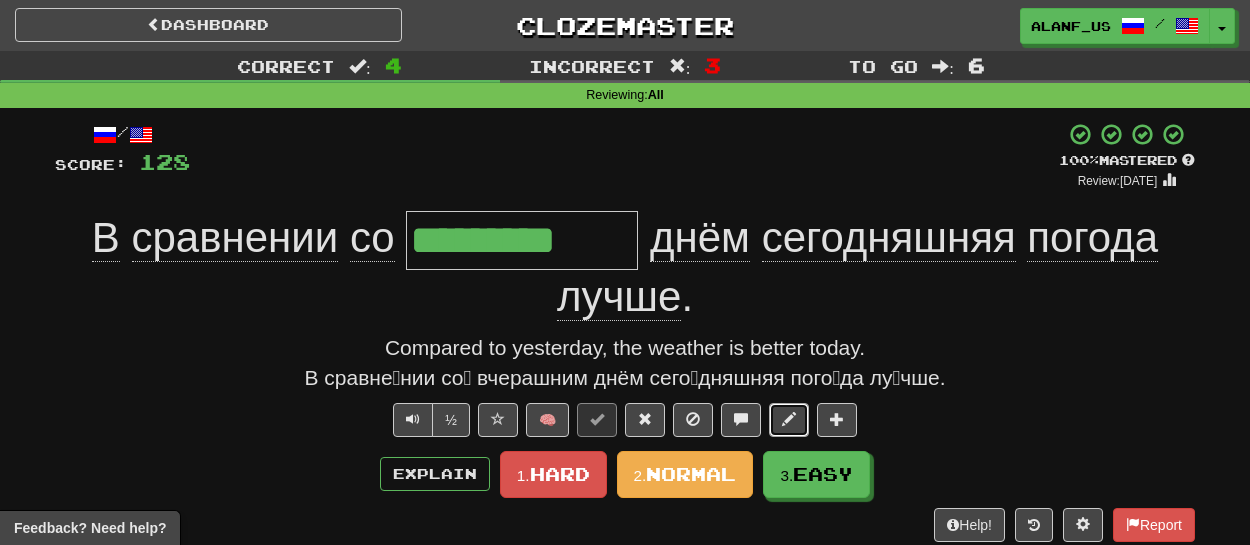 click at bounding box center (789, 420) 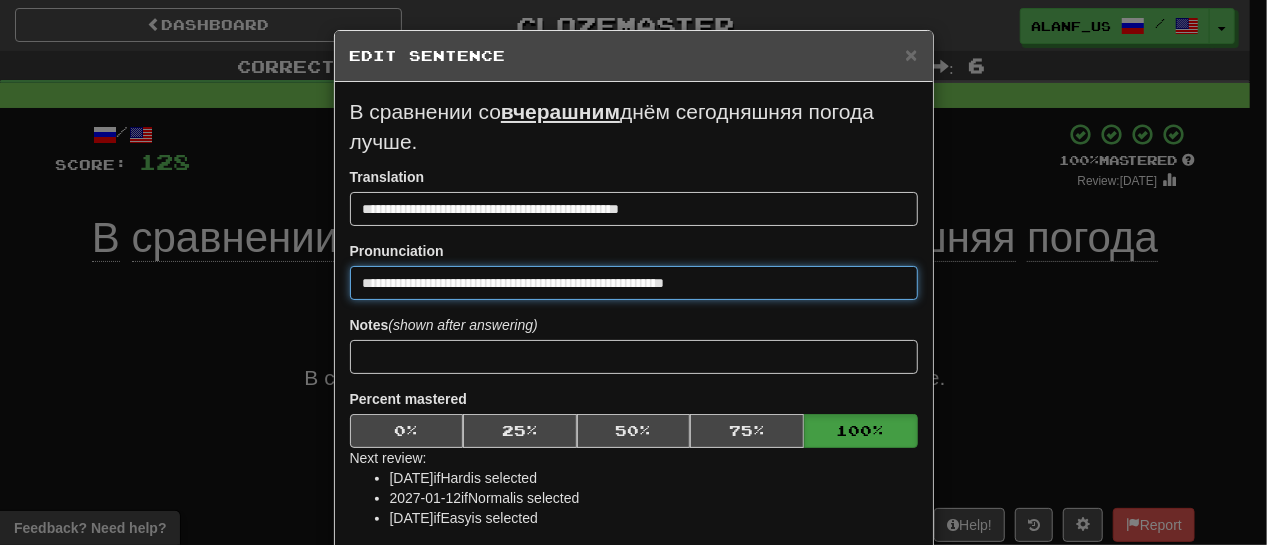 click on "**********" at bounding box center (634, 283) 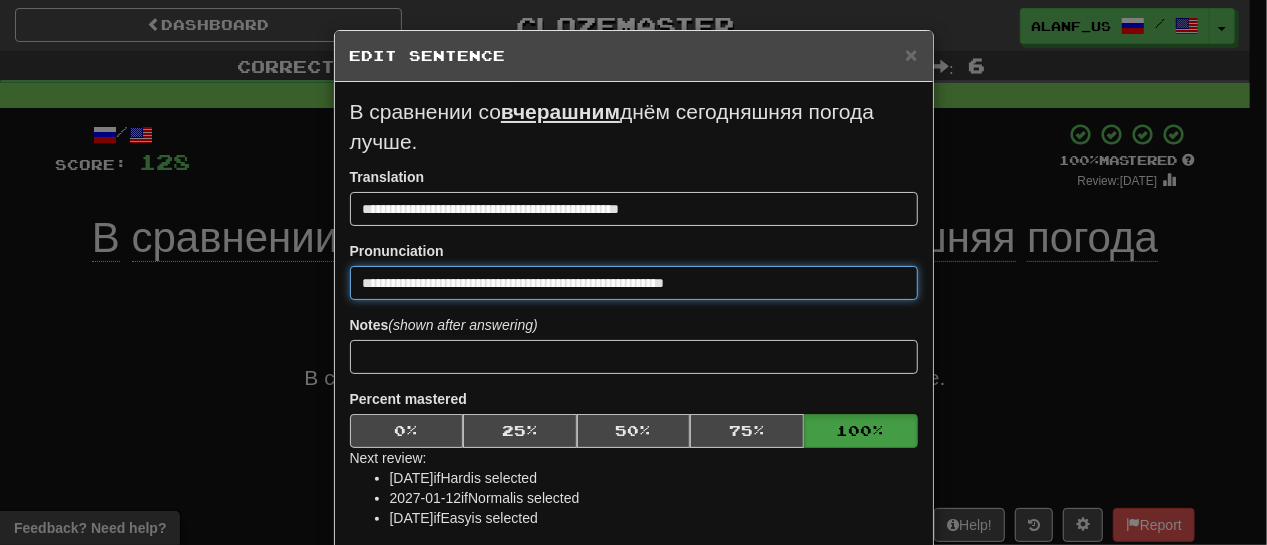 paste 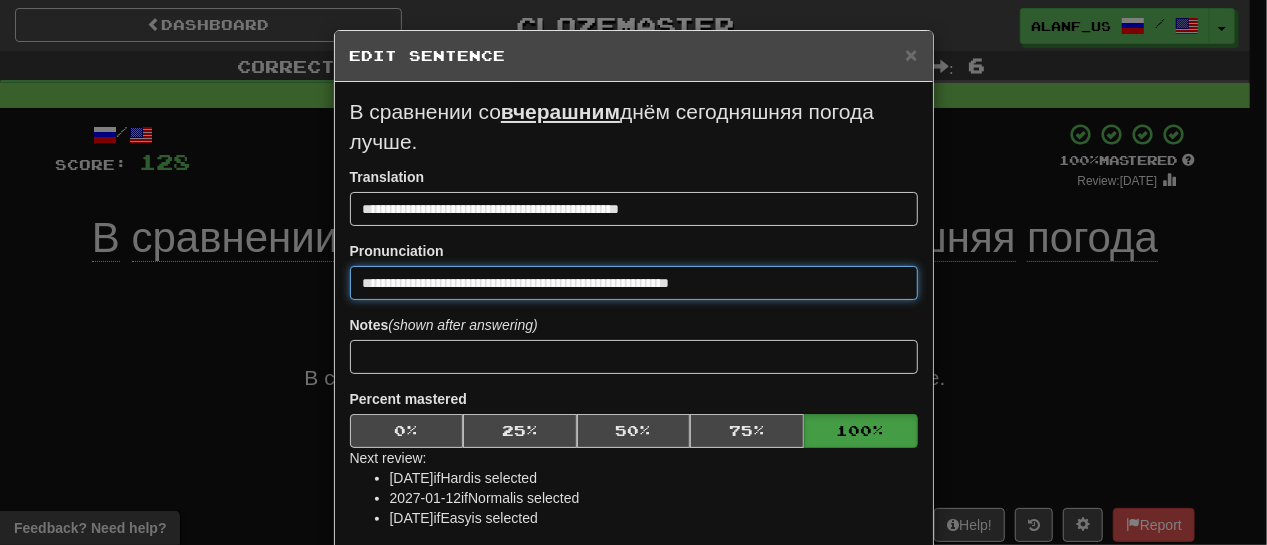 type on "**********" 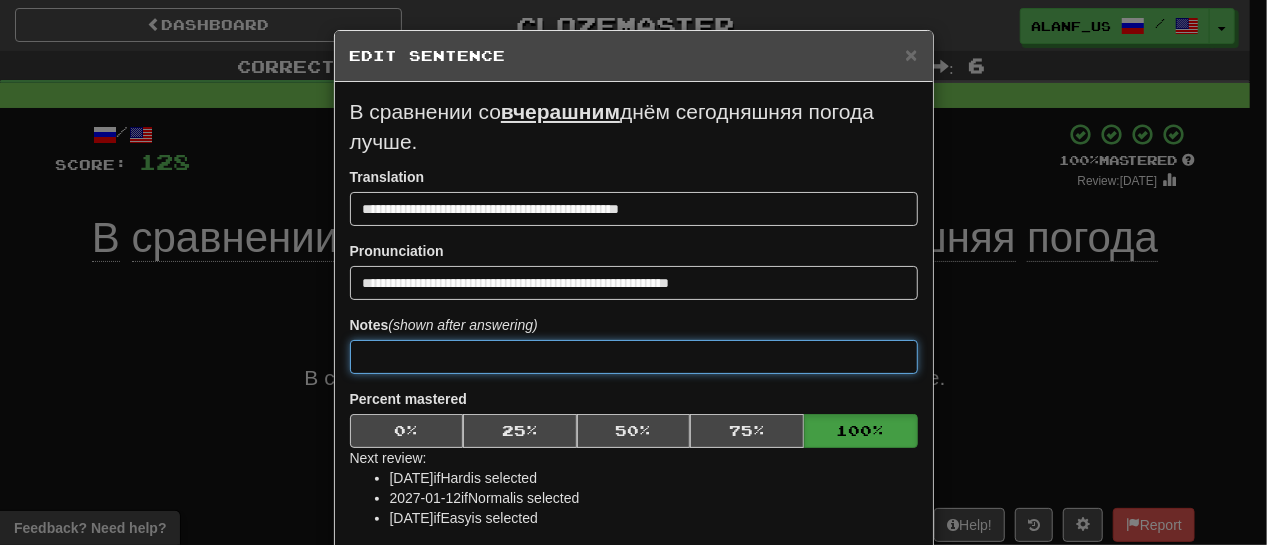 click at bounding box center (634, 357) 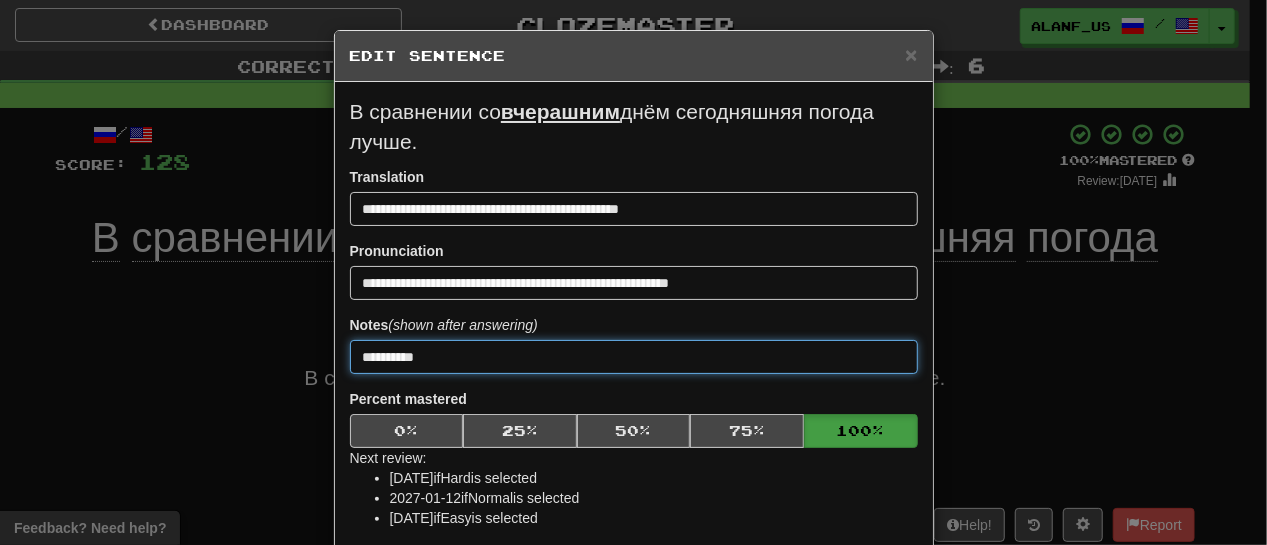 type on "**********" 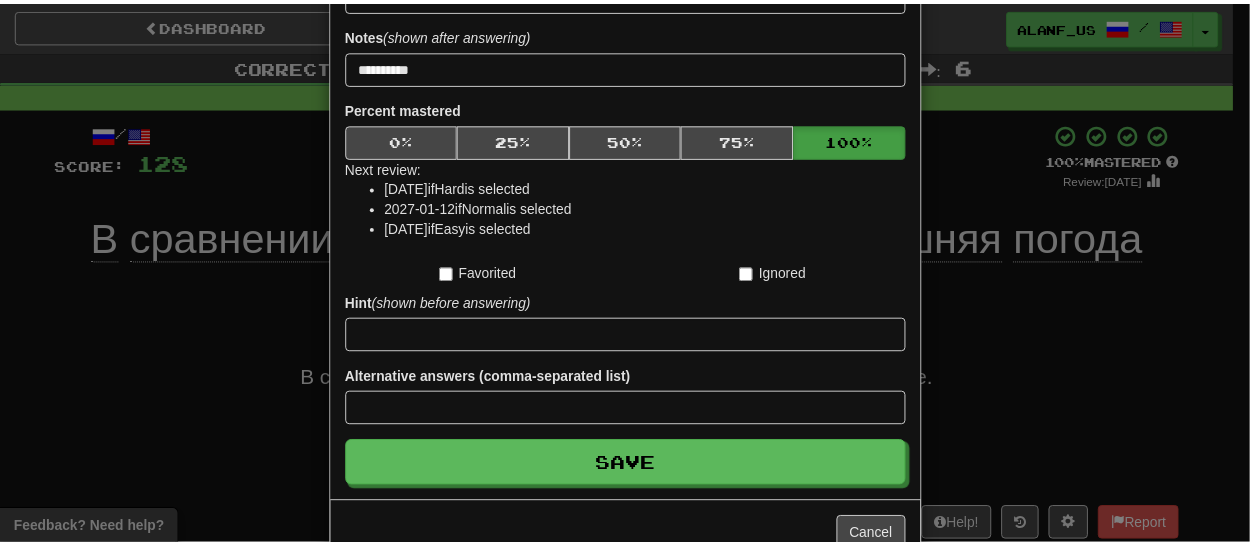 scroll, scrollTop: 341, scrollLeft: 0, axis: vertical 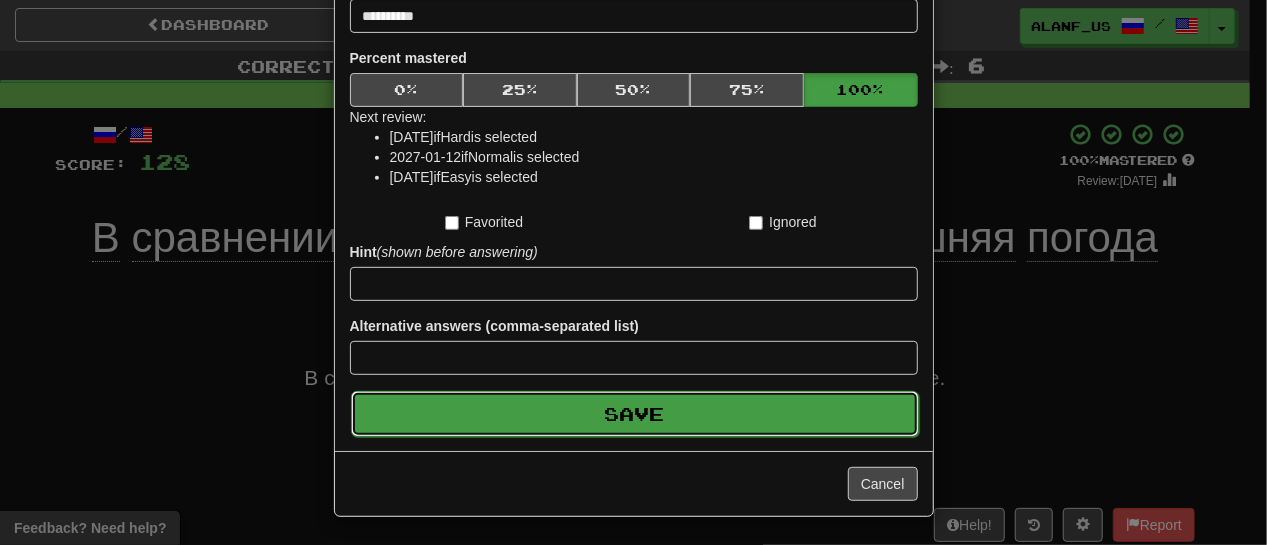 click on "Save" at bounding box center (635, 414) 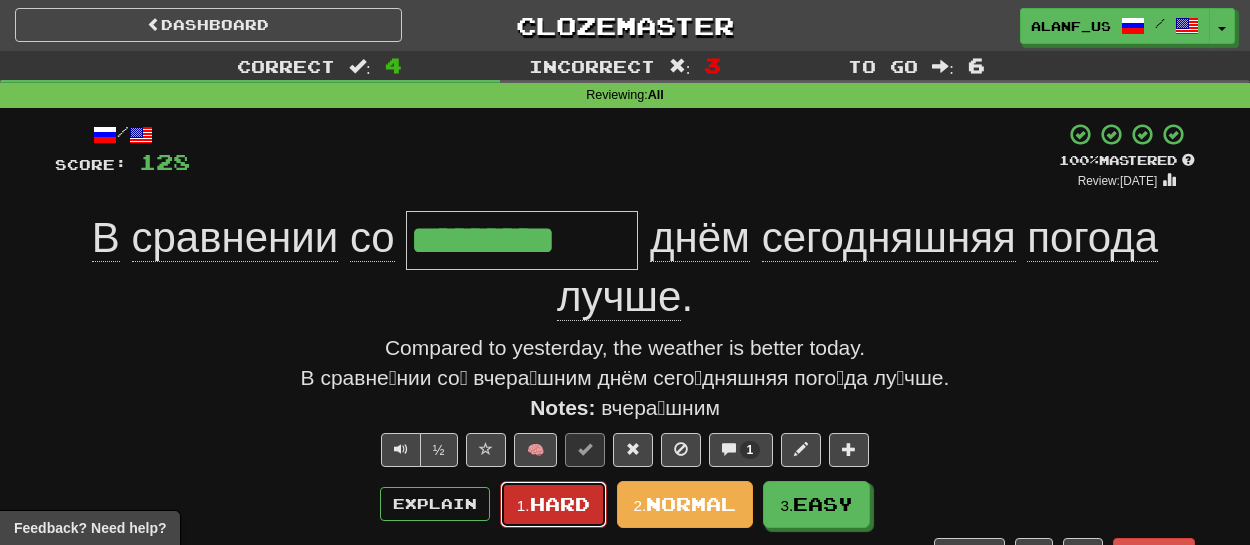 click on "1.  Hard" at bounding box center [553, 504] 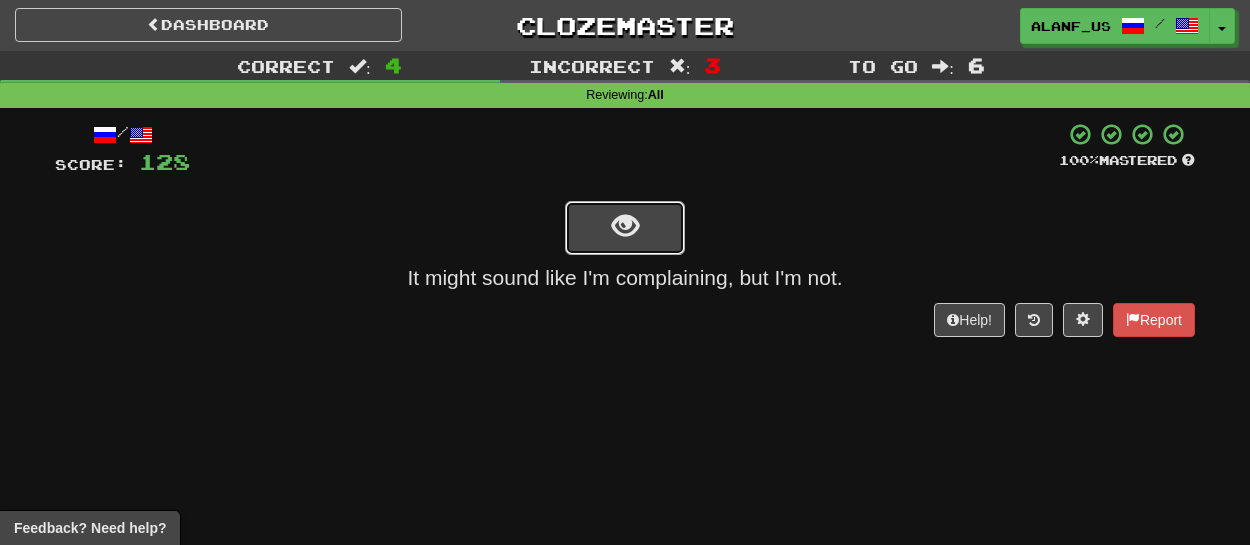 click at bounding box center [625, 228] 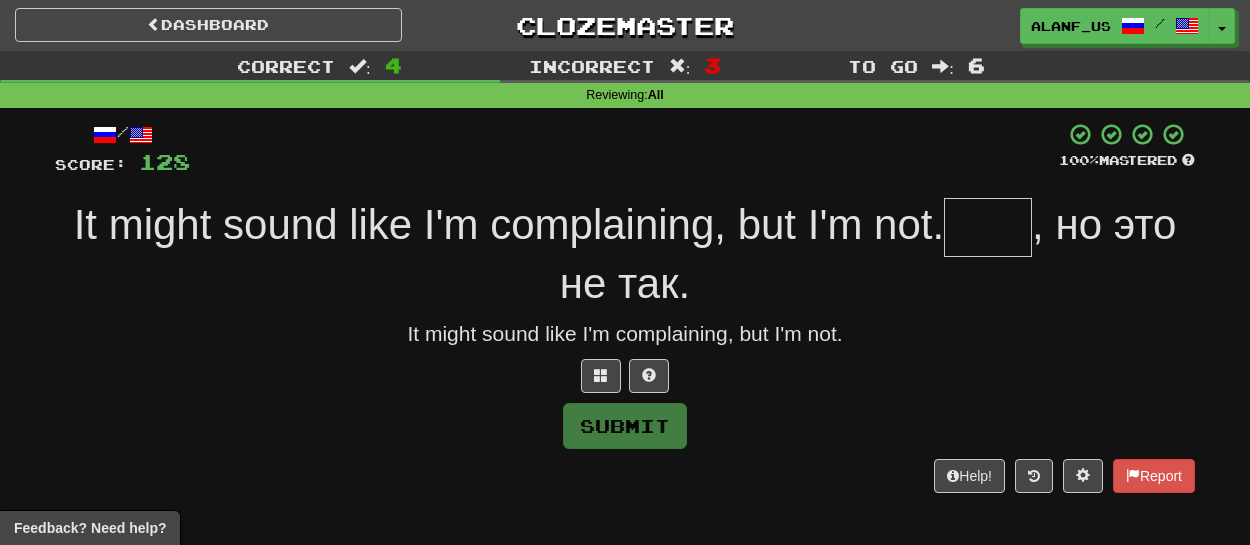type on "*" 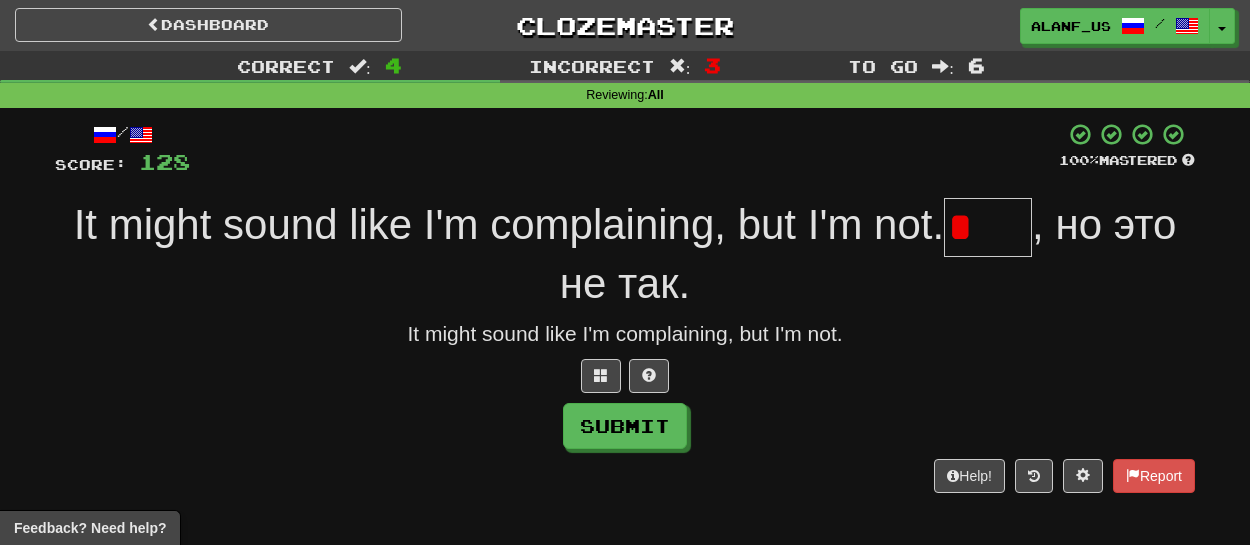 type on "***" 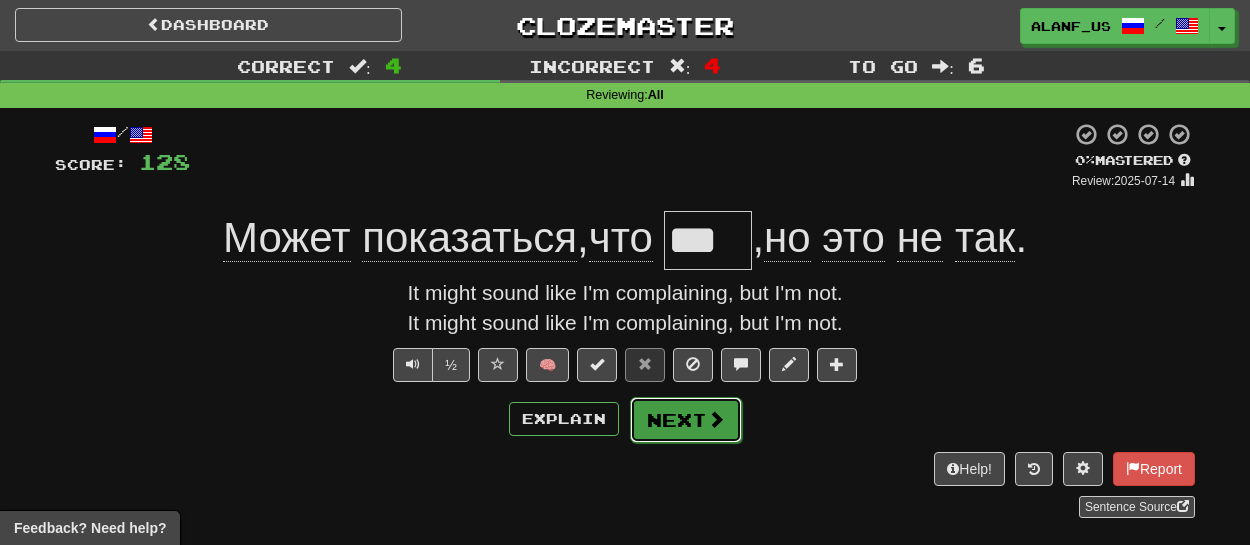 click on "Next" at bounding box center [686, 420] 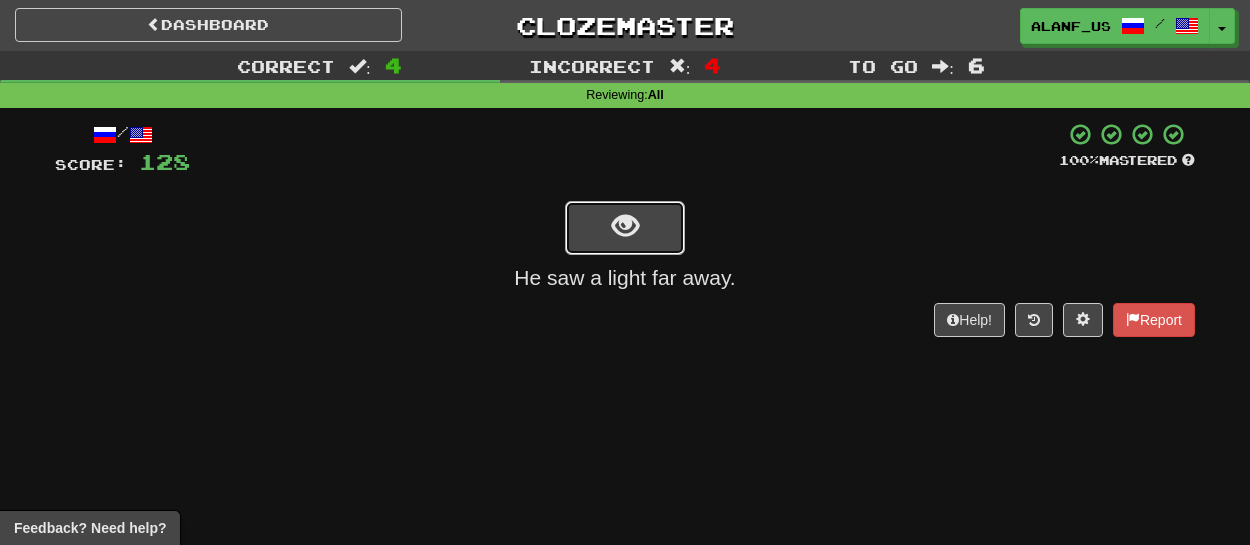 click at bounding box center [625, 226] 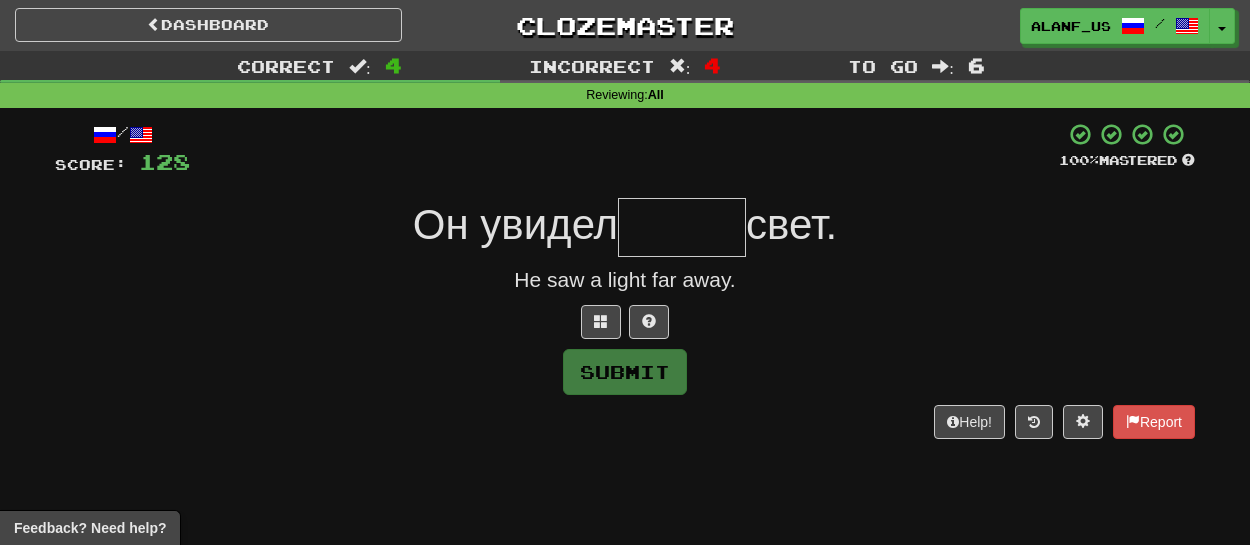 type on "*" 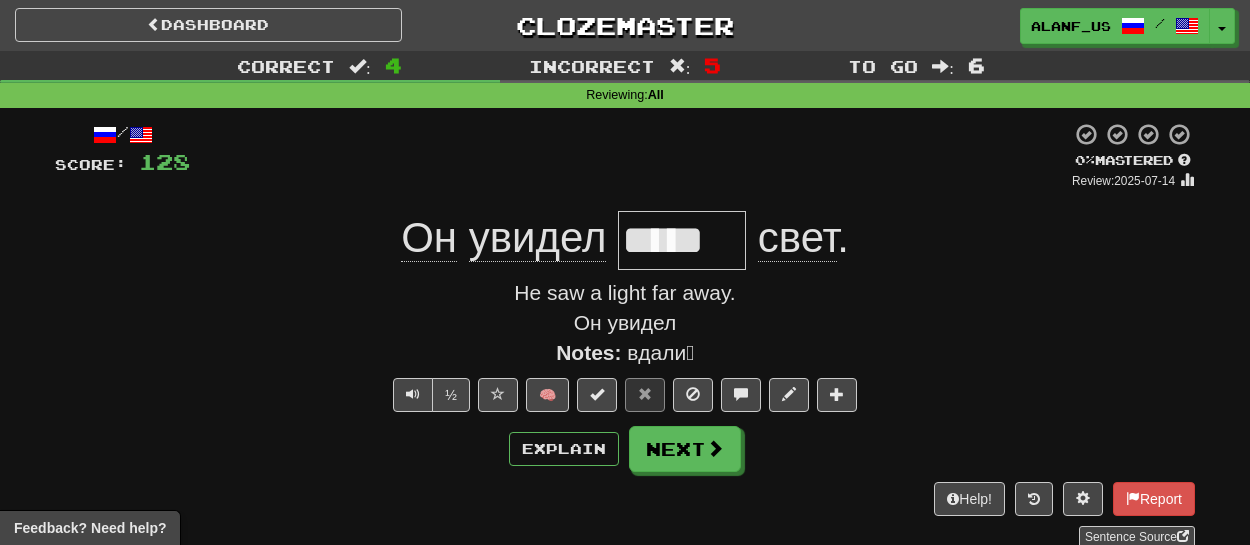click on "*****" at bounding box center (682, 240) 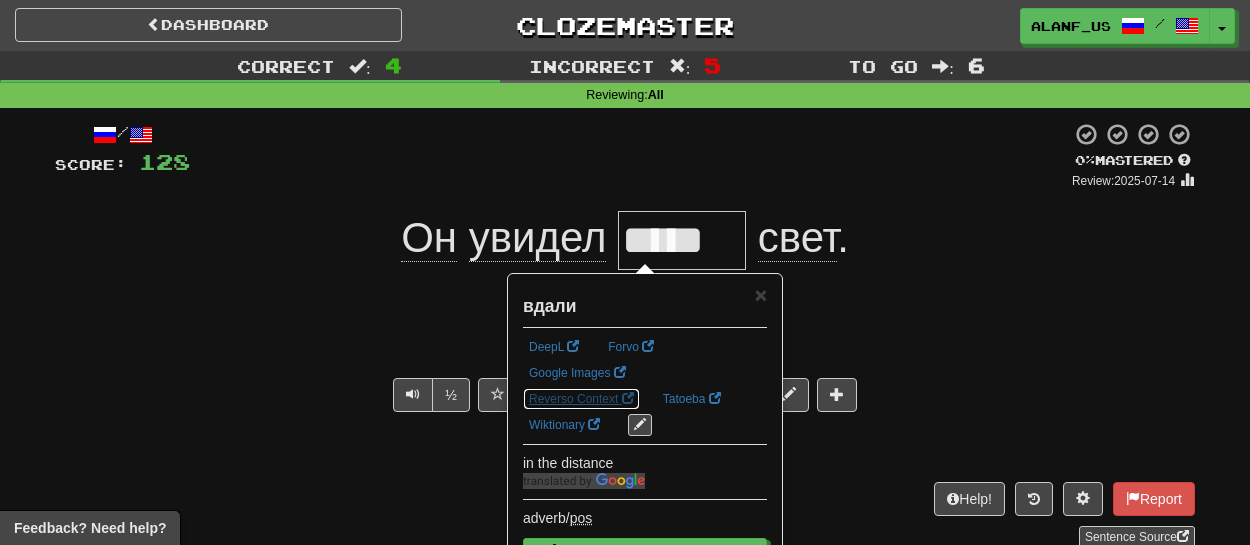 click on "Reverso Context" at bounding box center [581, 399] 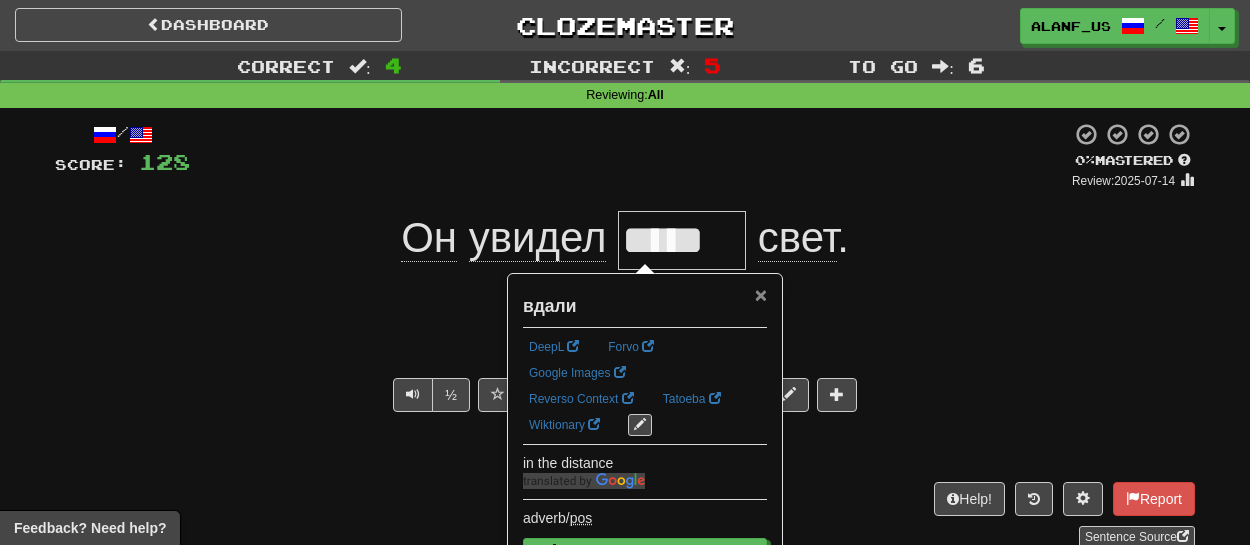 click on "×" at bounding box center [761, 294] 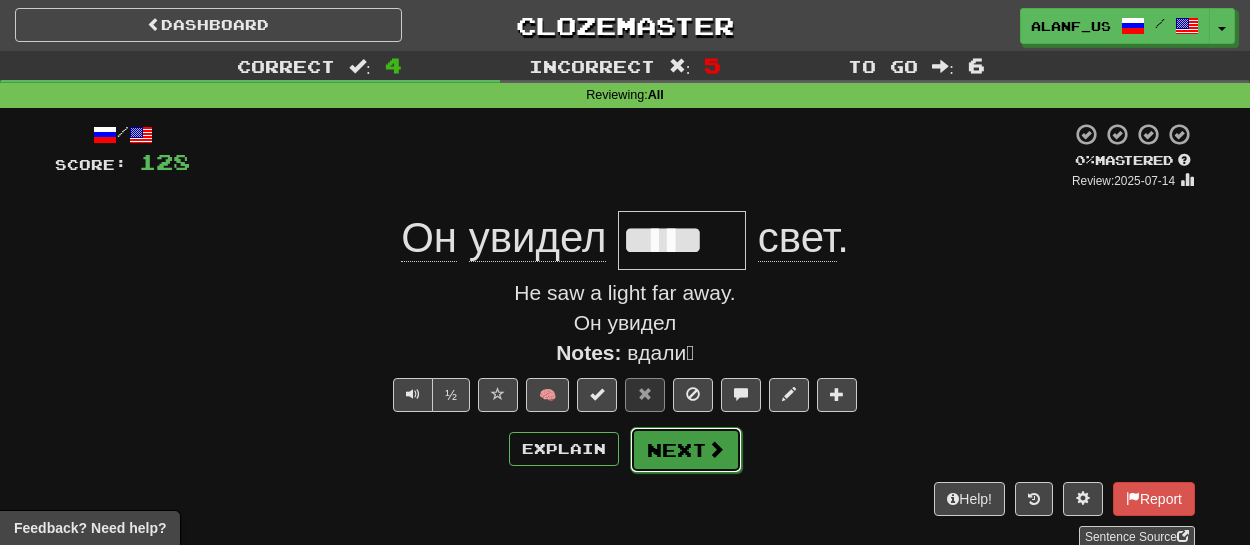 click on "Next" at bounding box center (686, 450) 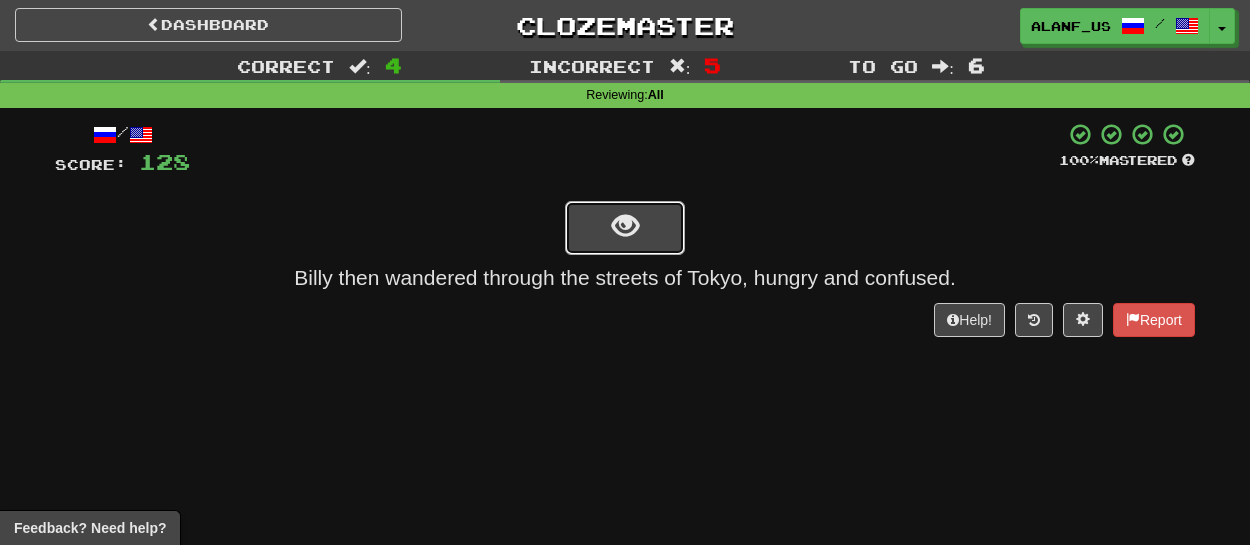 click at bounding box center [625, 228] 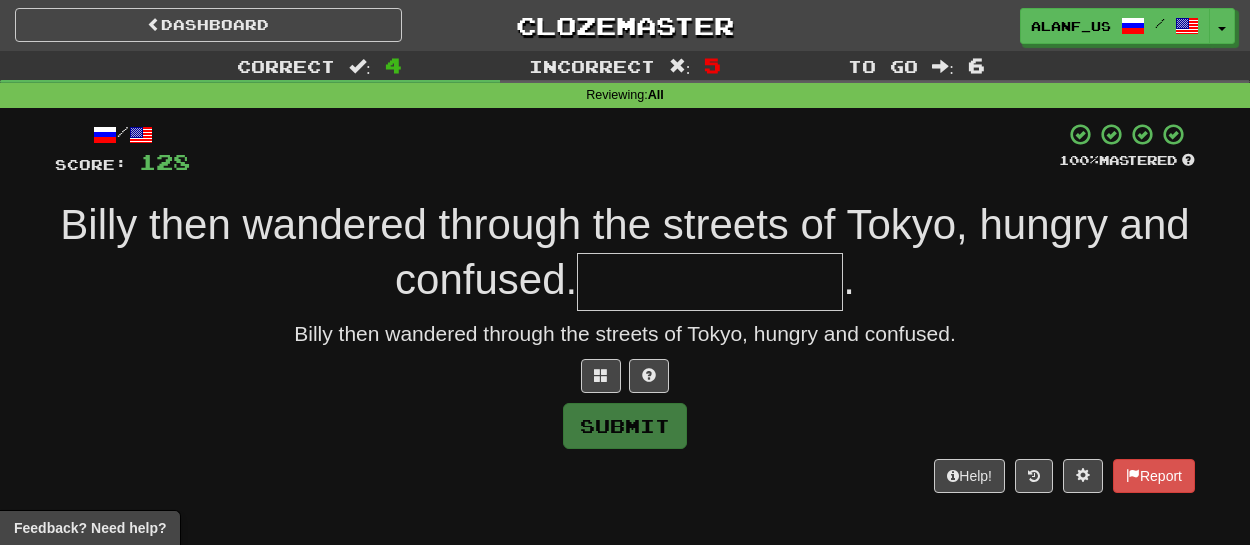 type on "*" 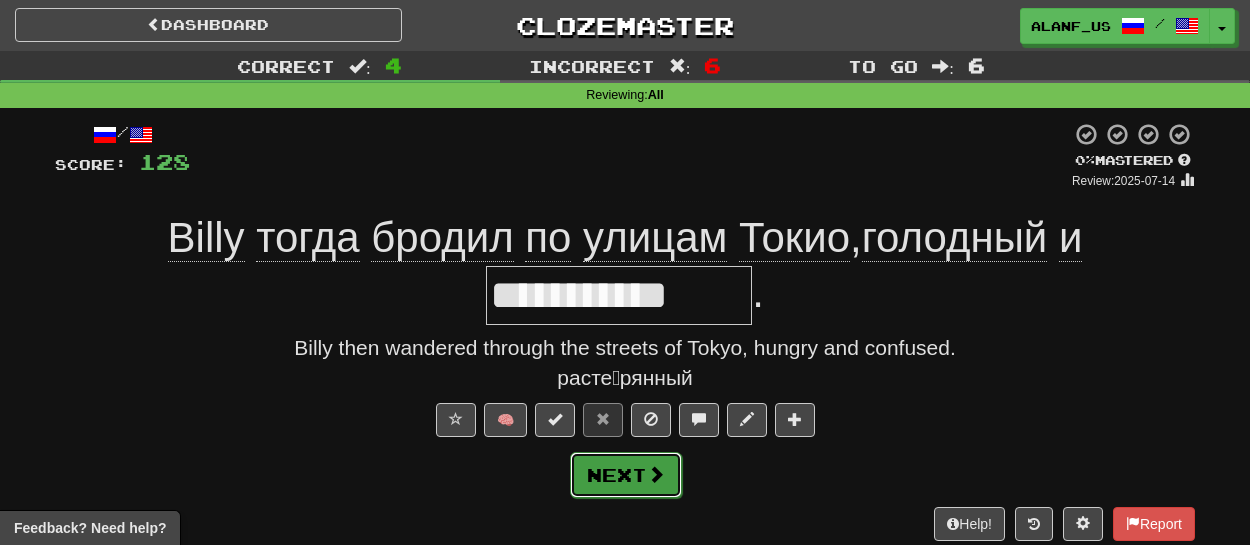 click on "Next" at bounding box center [626, 475] 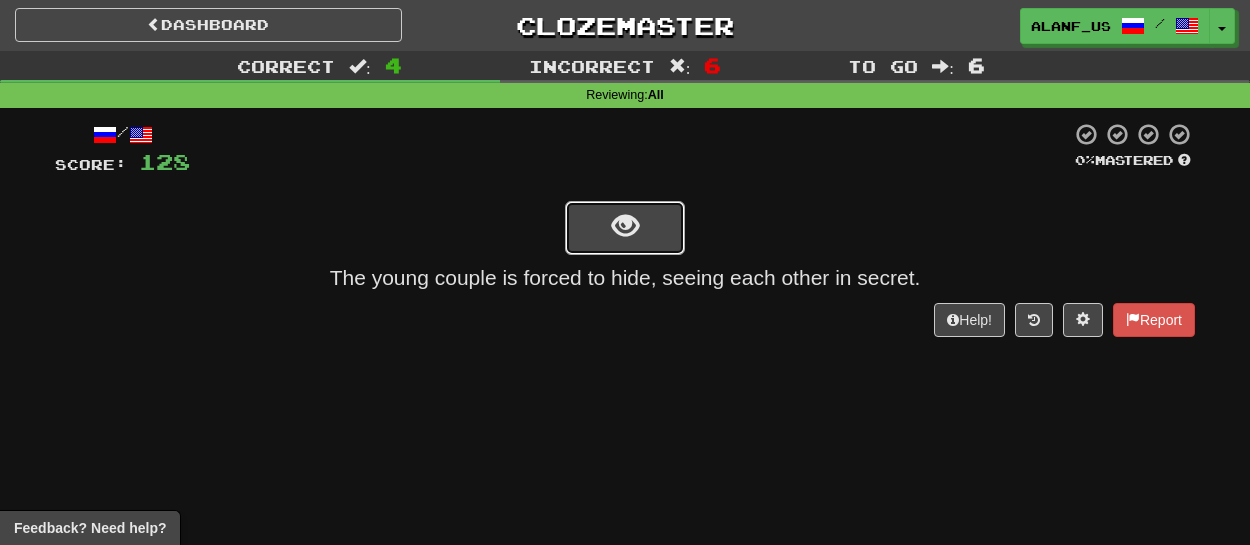click at bounding box center [625, 228] 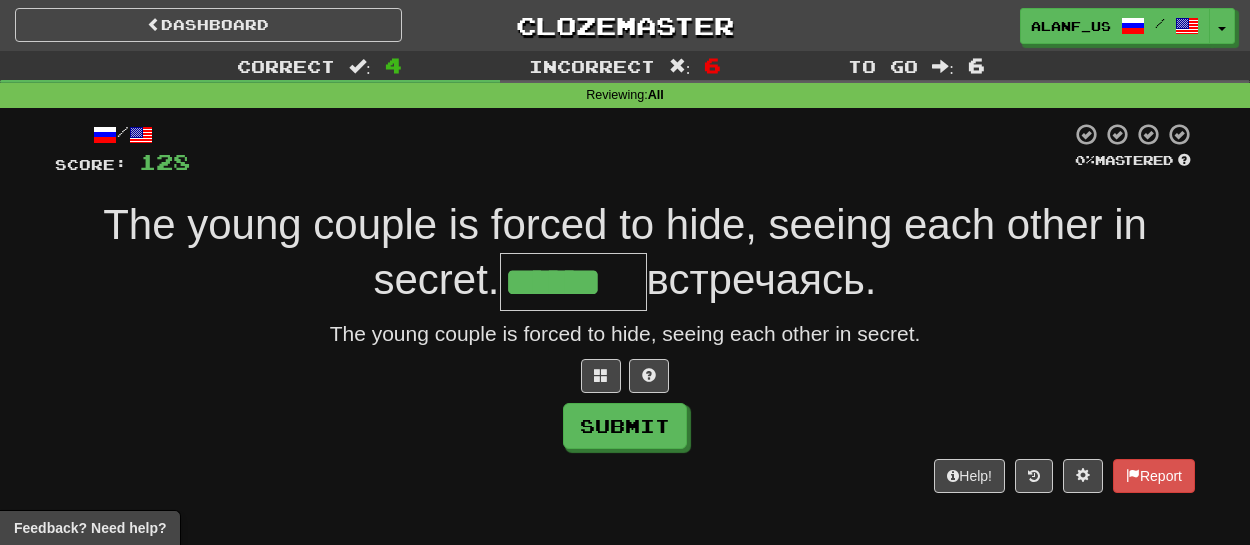 type on "******" 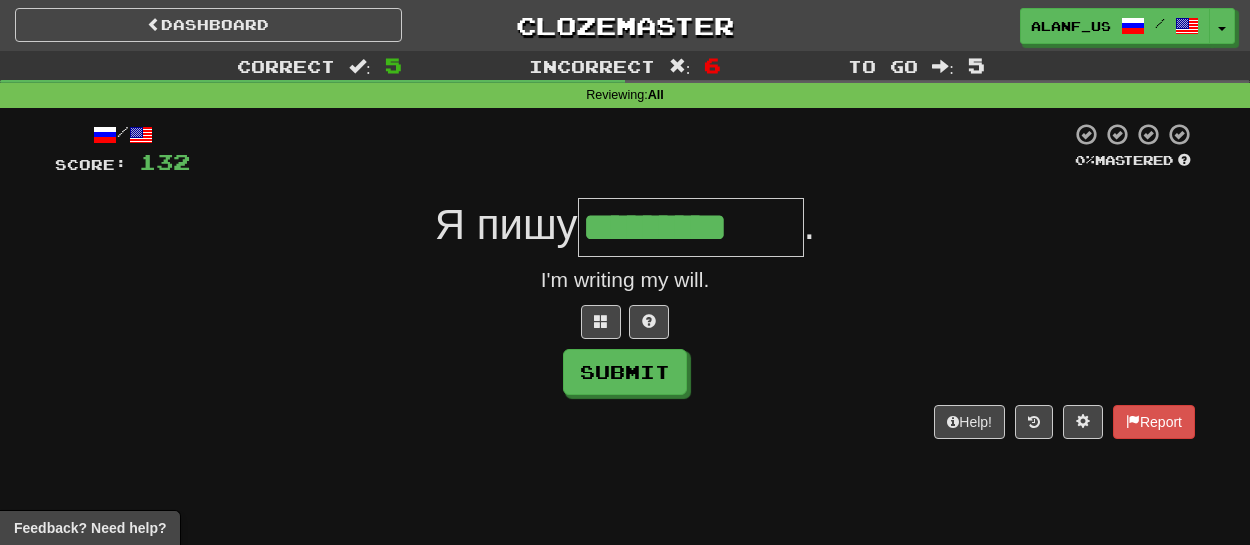 type on "*********" 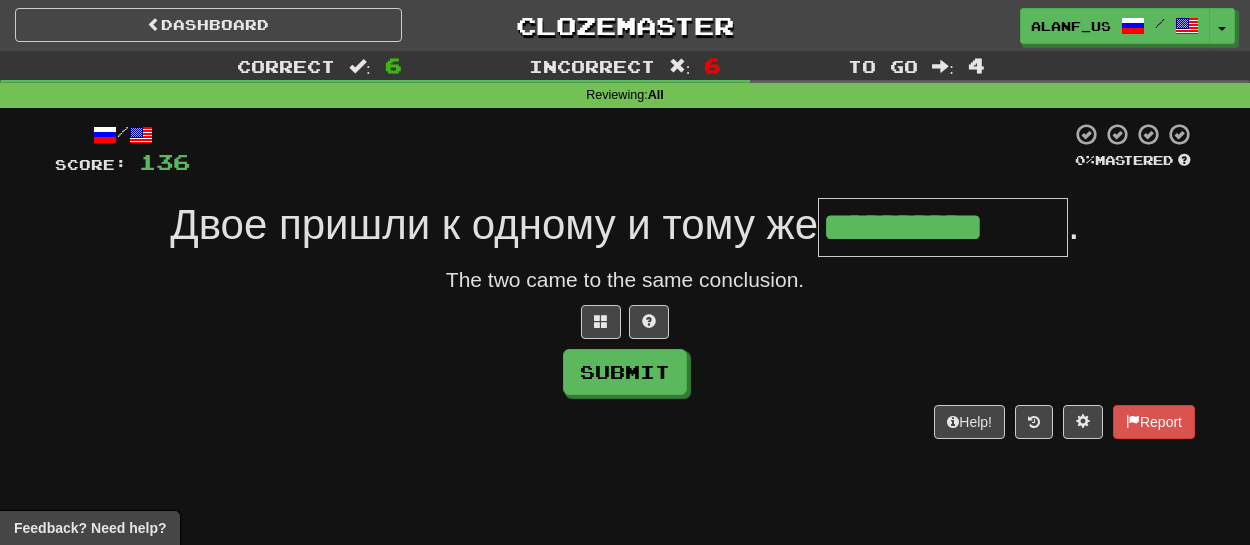 type on "**********" 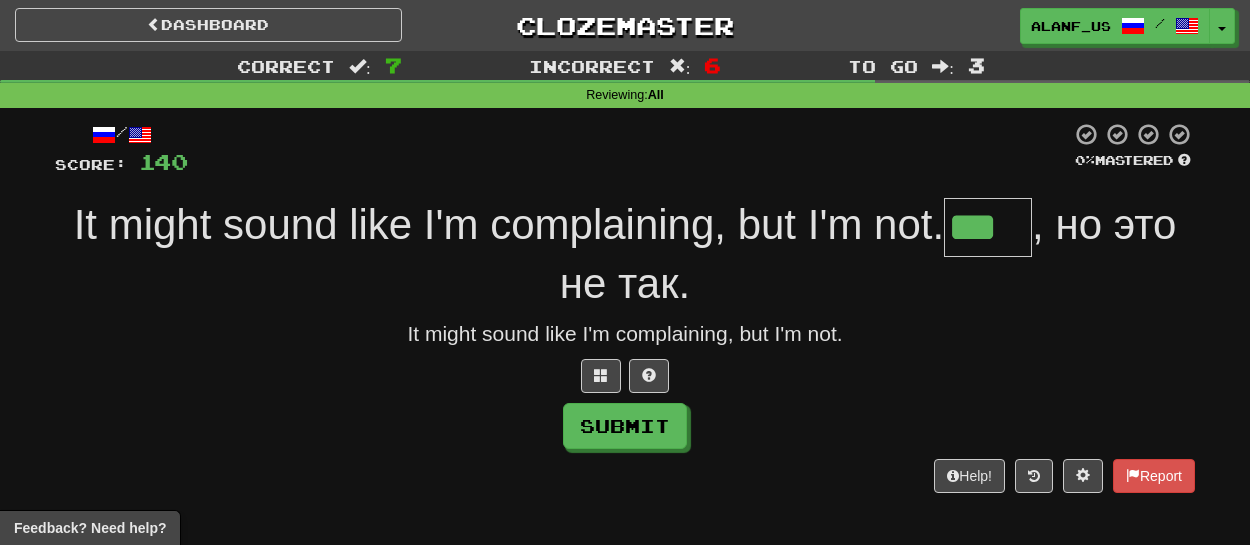 type on "***" 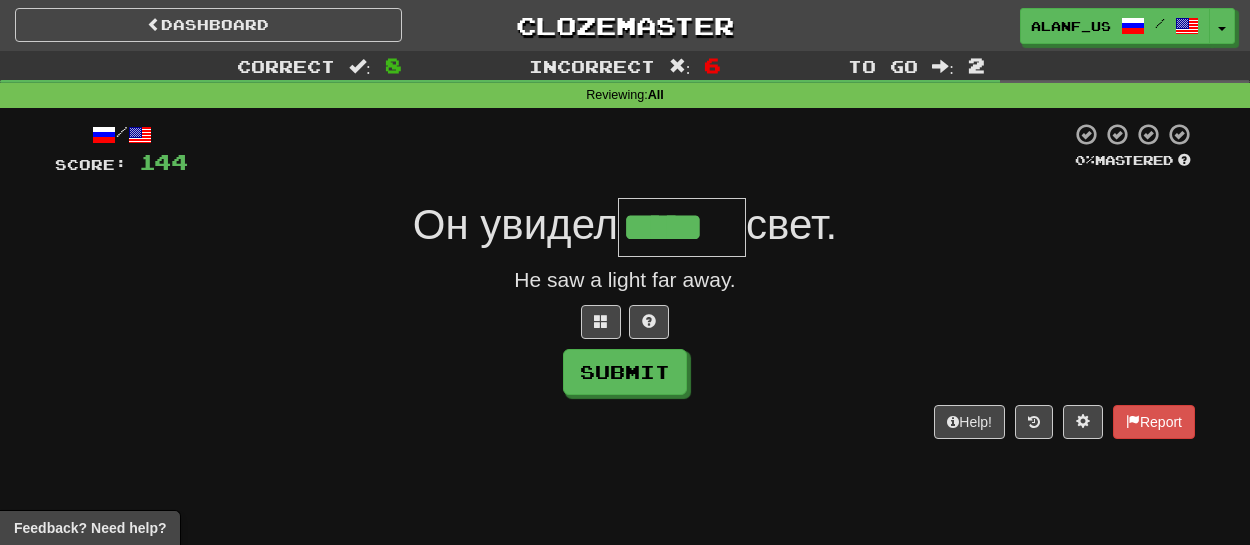 type on "*****" 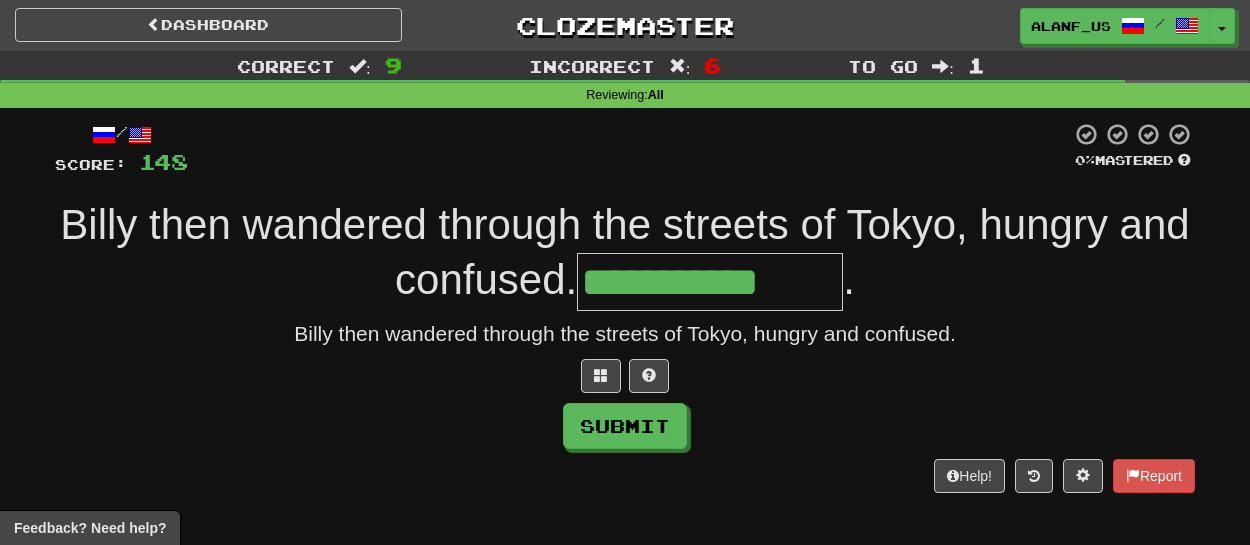 type on "**********" 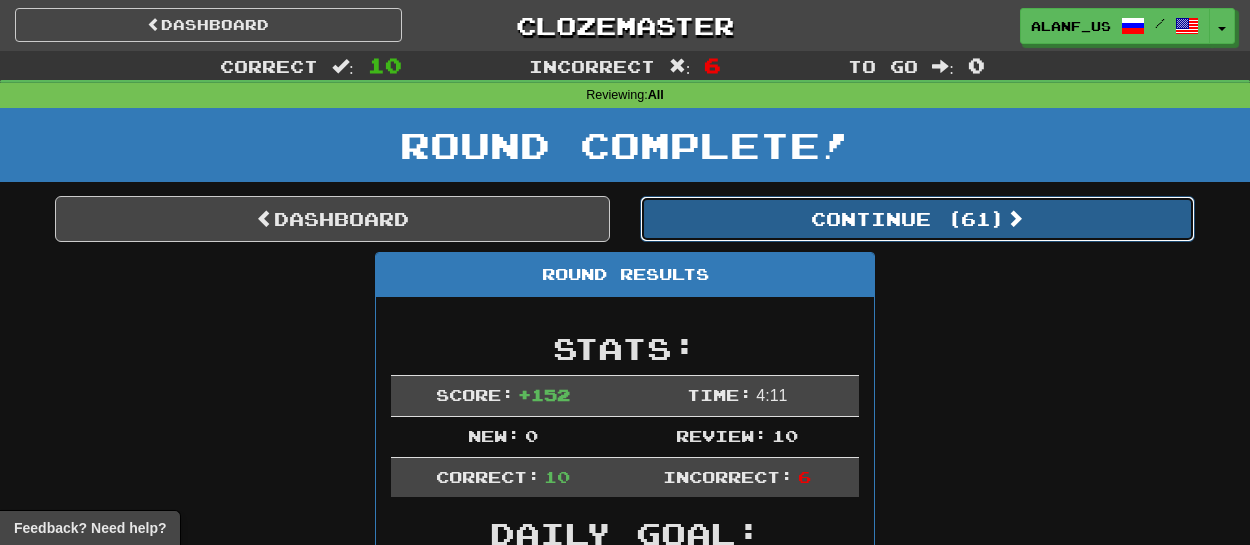 click on "Continue ( 61 )" at bounding box center [917, 219] 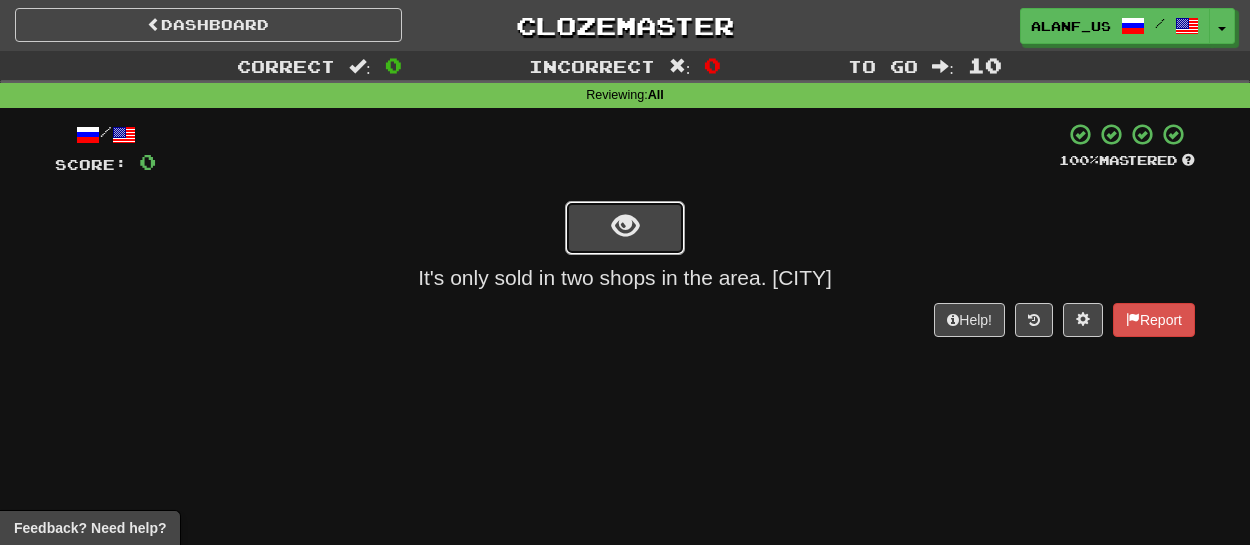 click at bounding box center [625, 226] 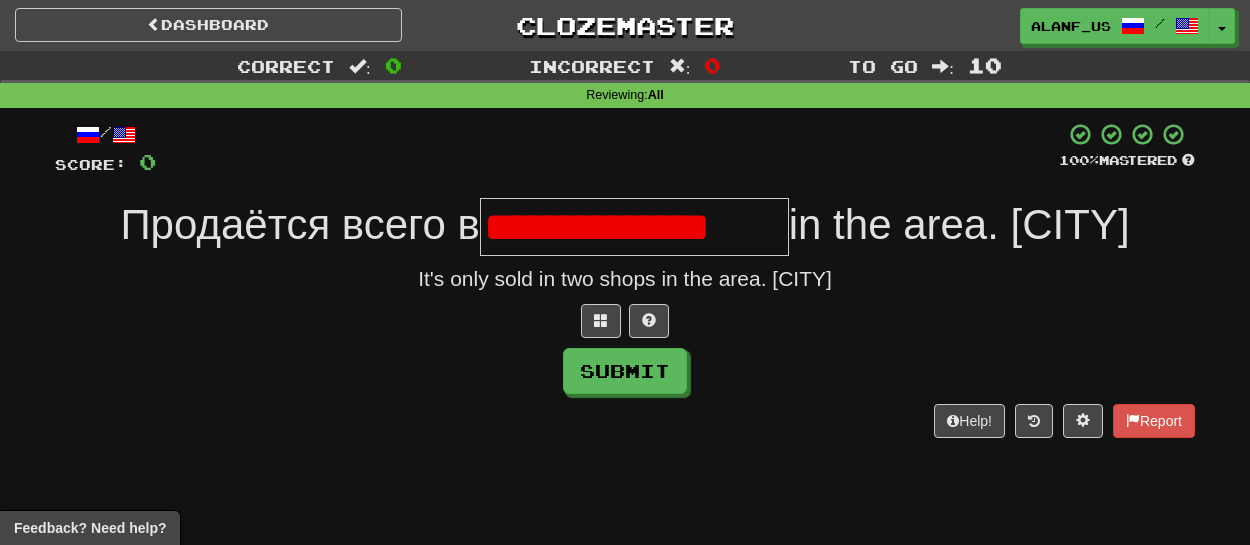 scroll, scrollTop: 0, scrollLeft: 0, axis: both 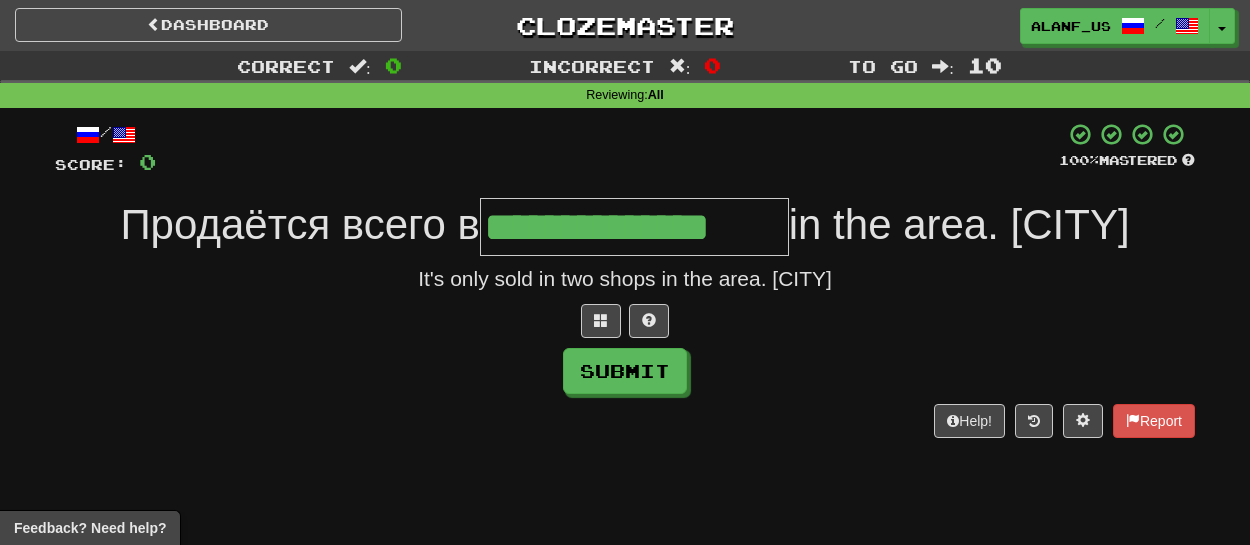 type on "**********" 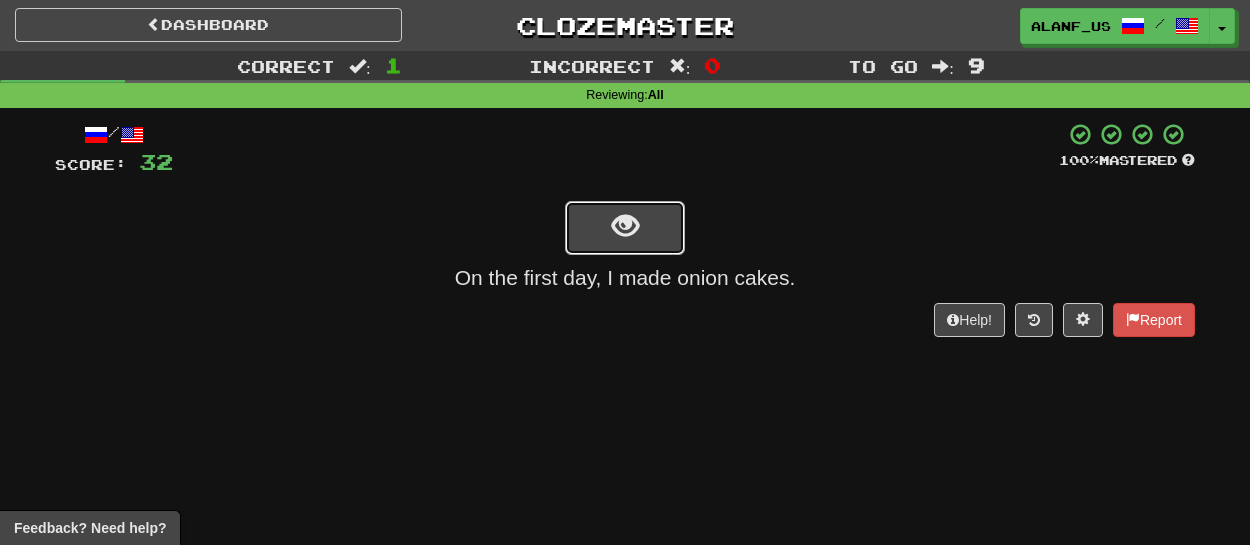 click at bounding box center [625, 226] 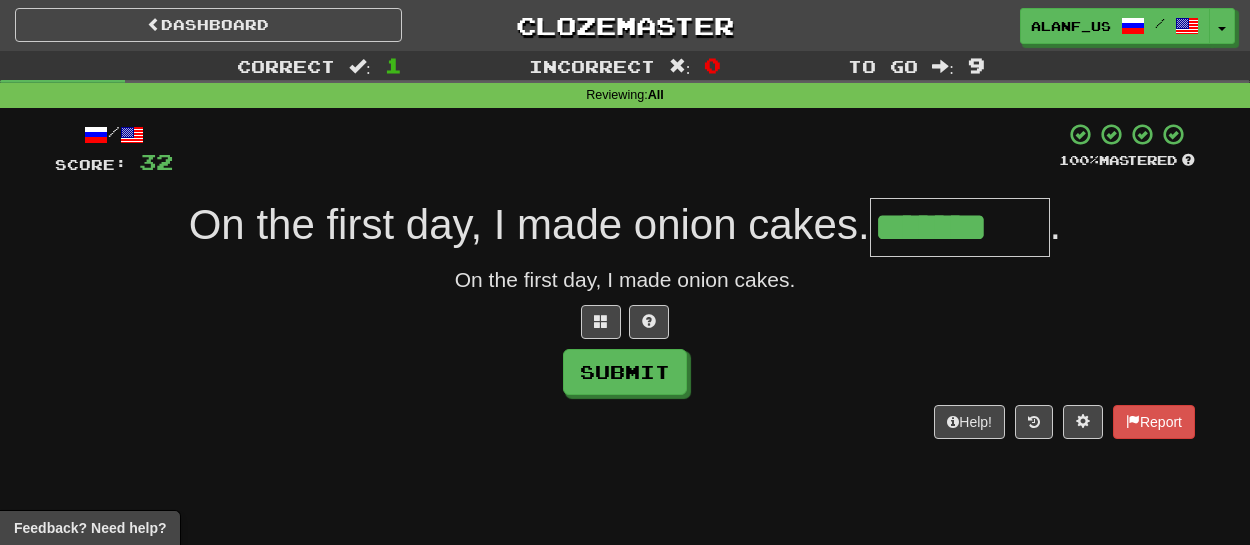 type on "*******" 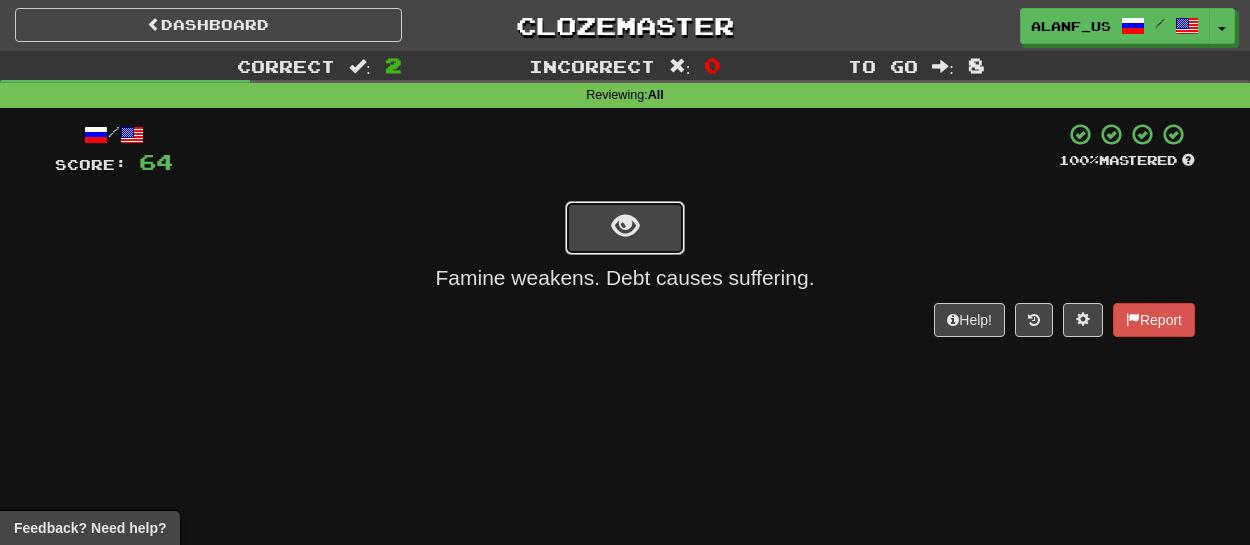 click at bounding box center (625, 226) 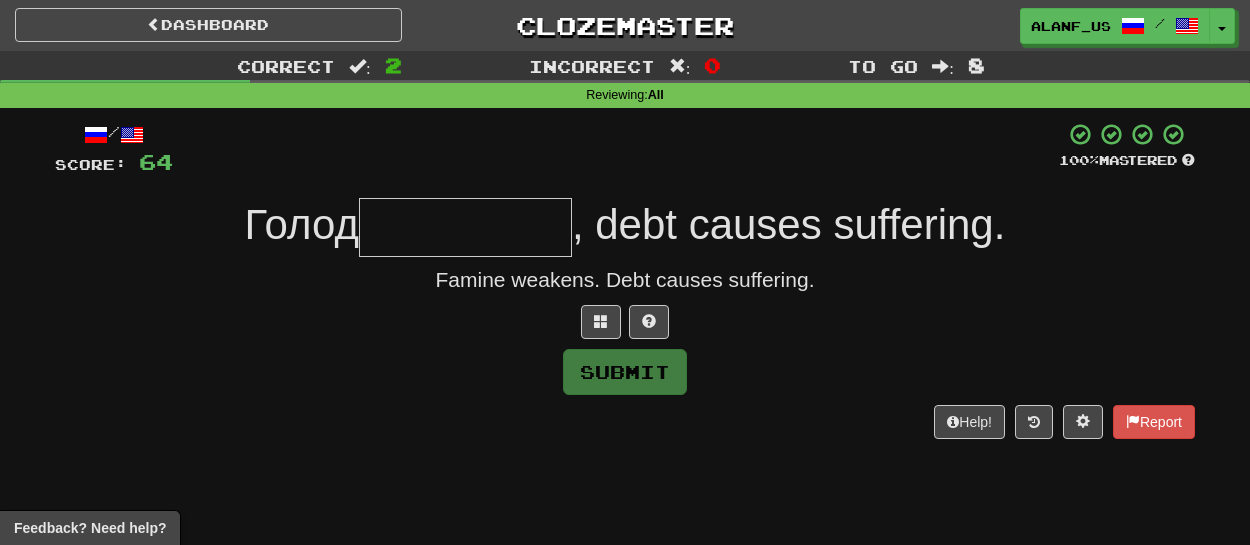 type on "*" 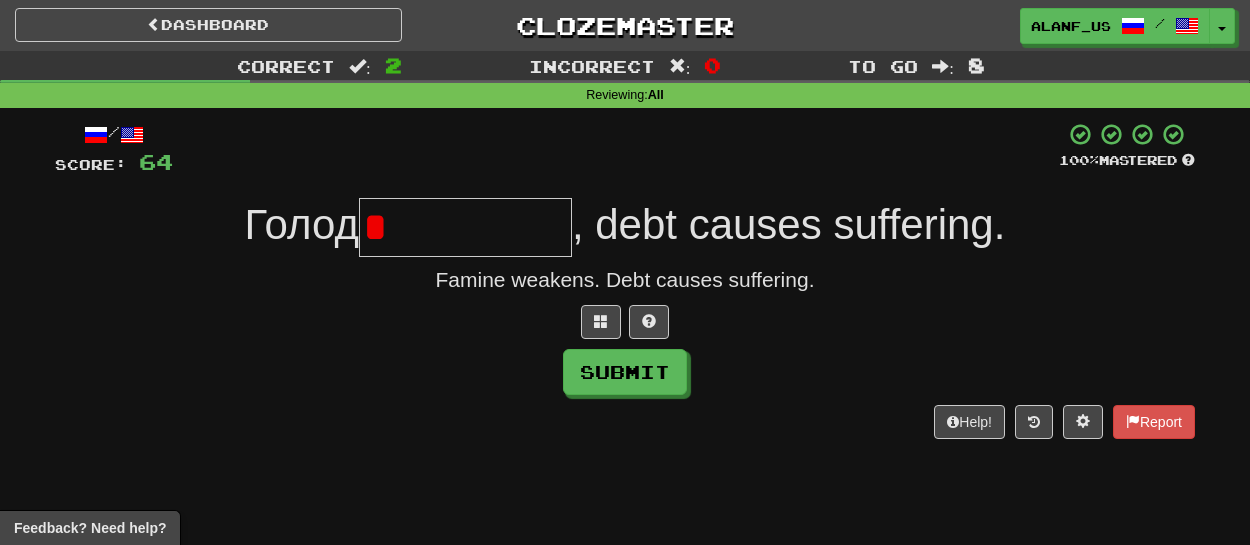 type on "*********" 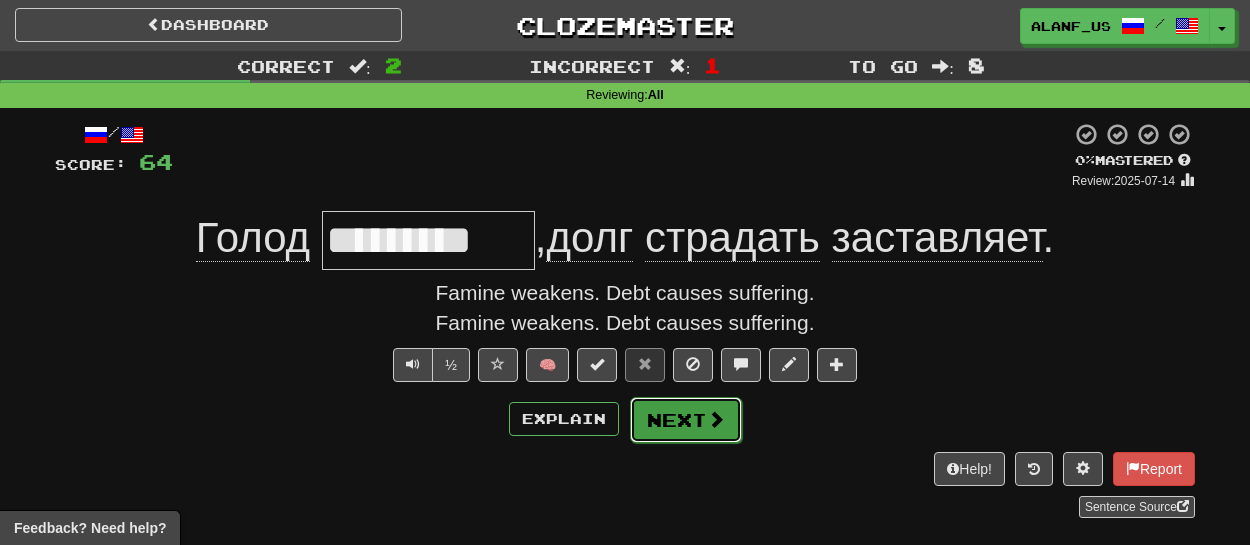click on "Next" at bounding box center (686, 420) 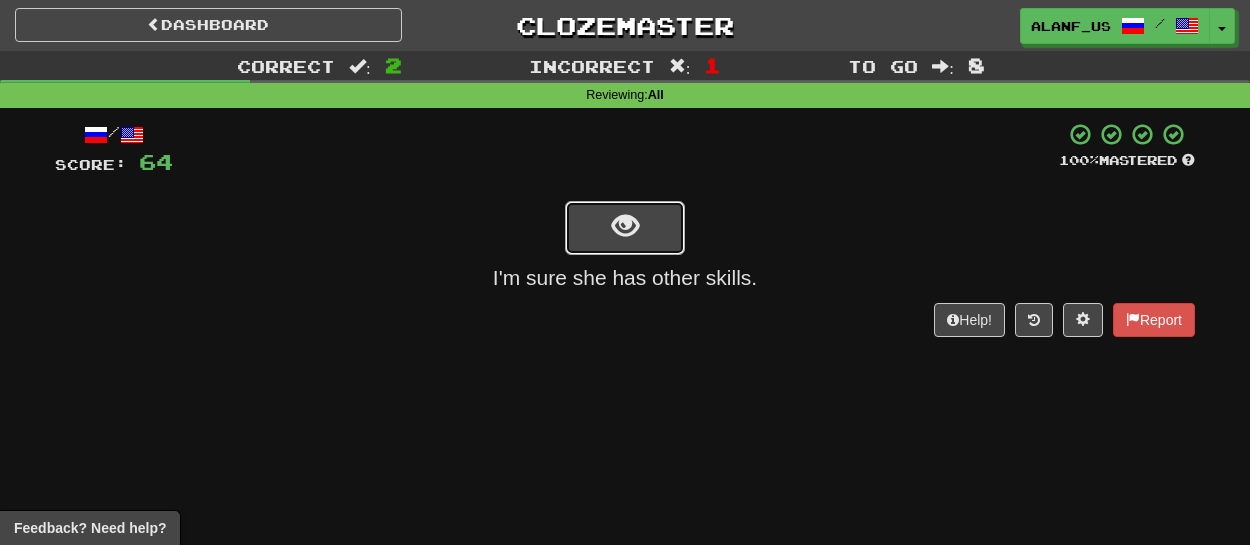 click at bounding box center [625, 226] 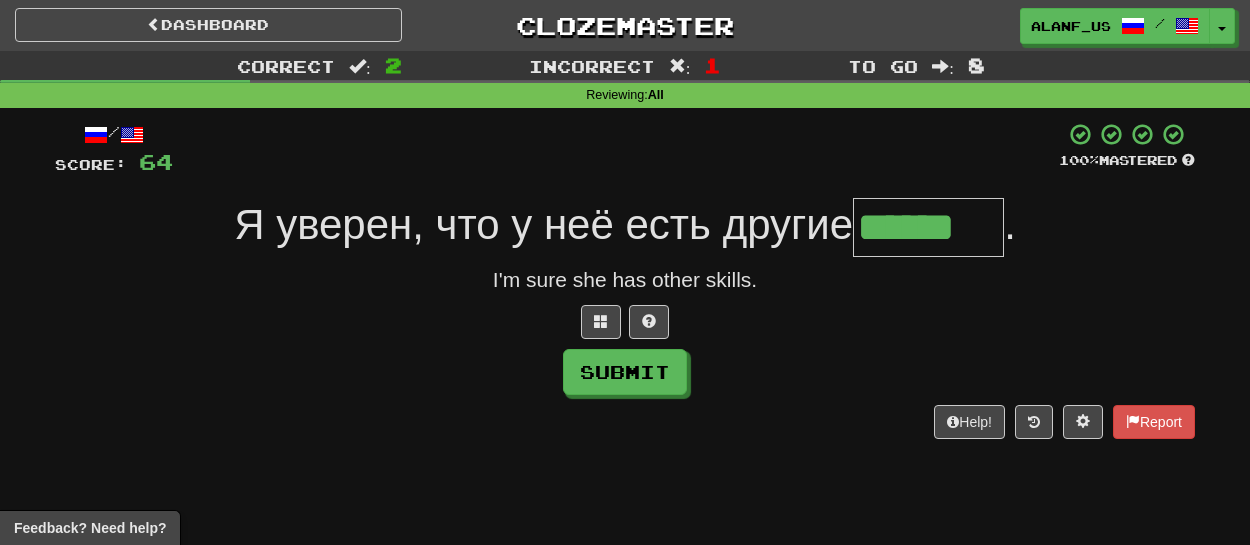 type on "******" 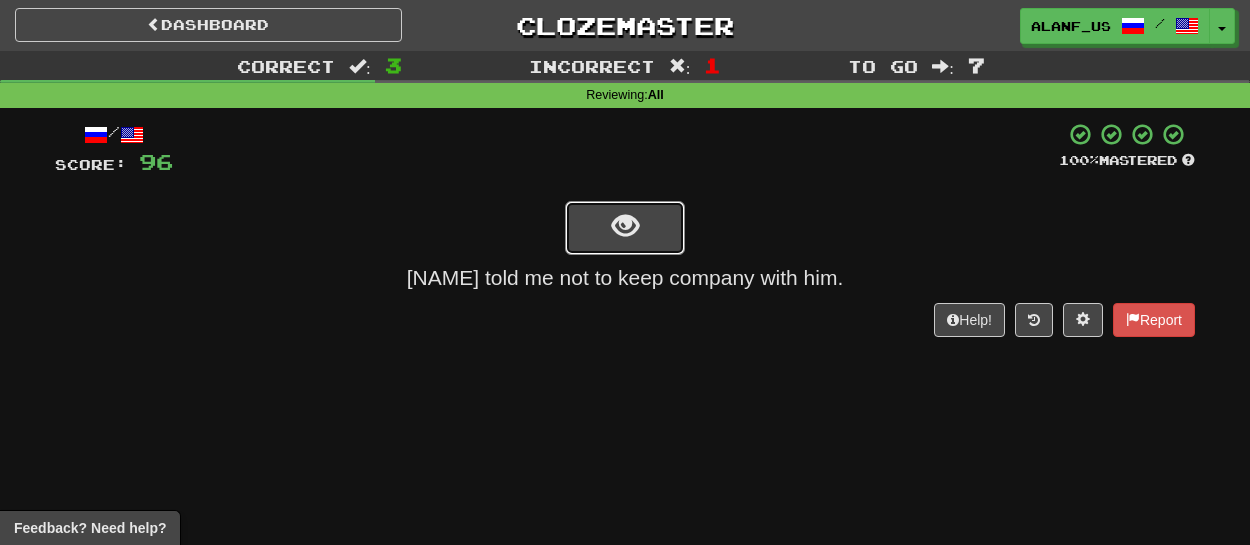 click at bounding box center [625, 226] 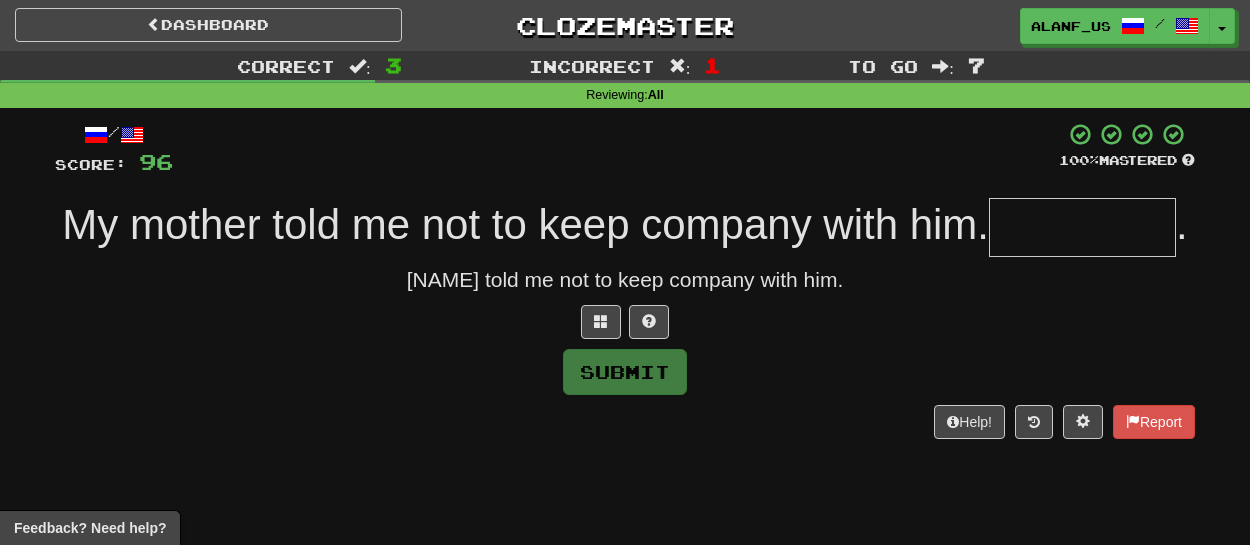 type on "*" 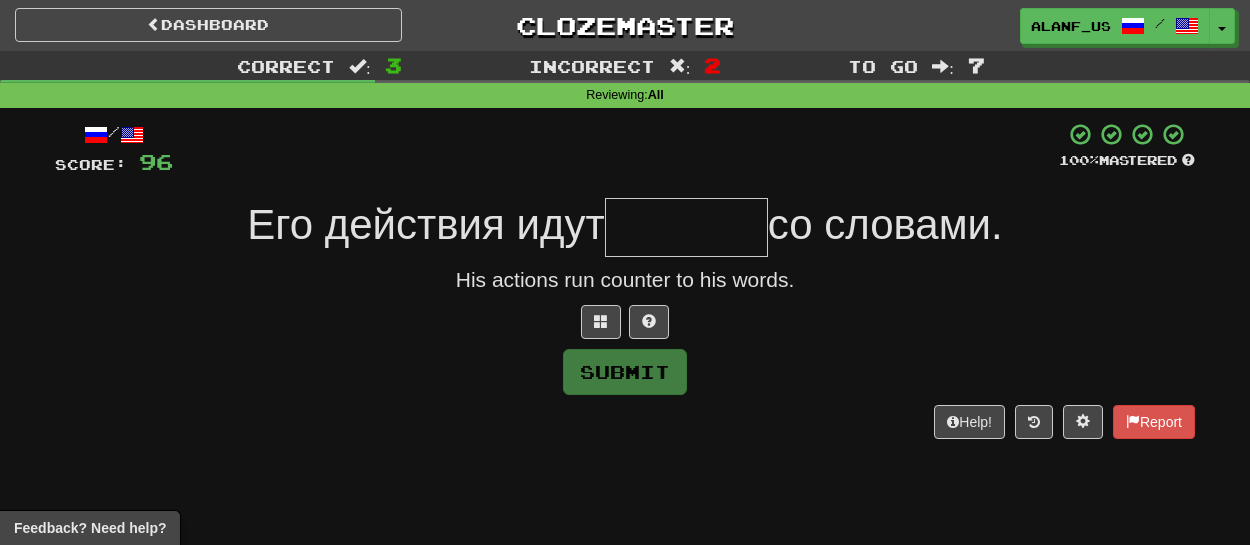 type on "*" 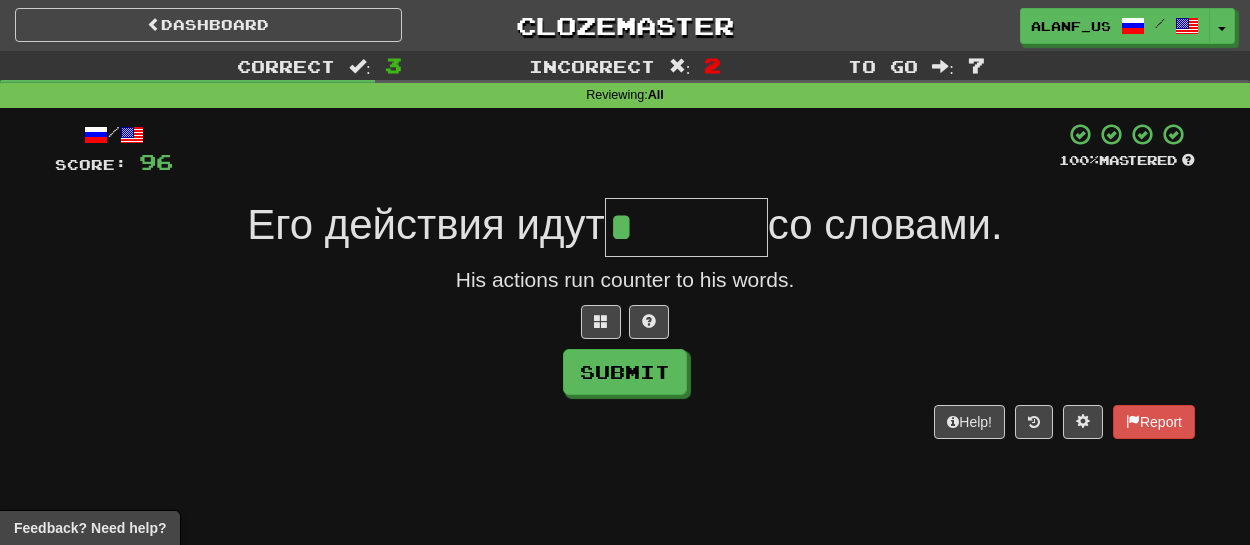 type on "*******" 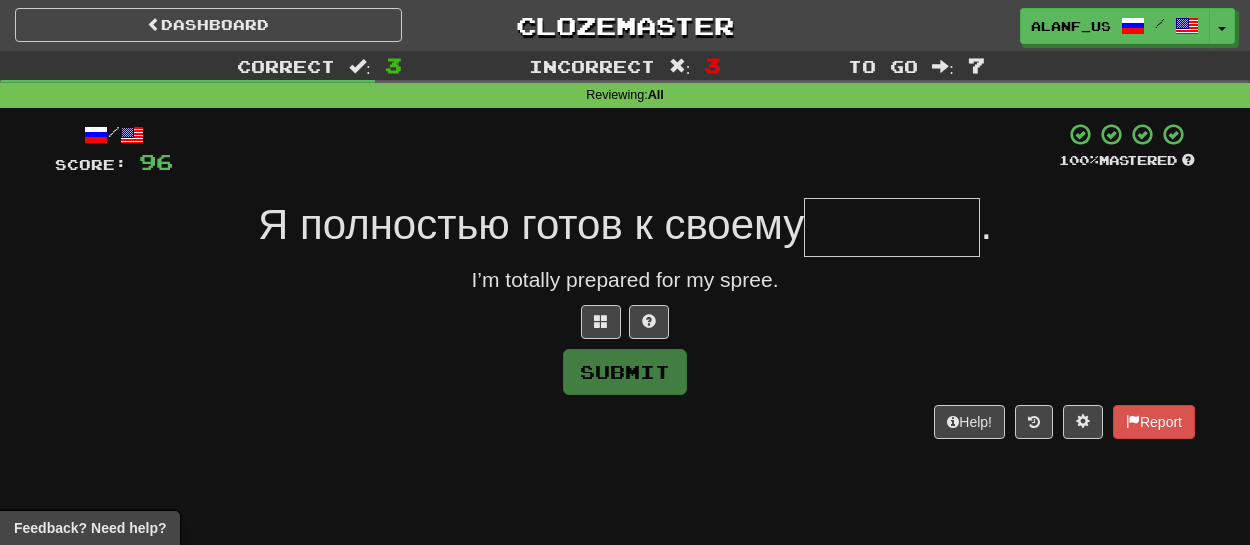 type on "*******" 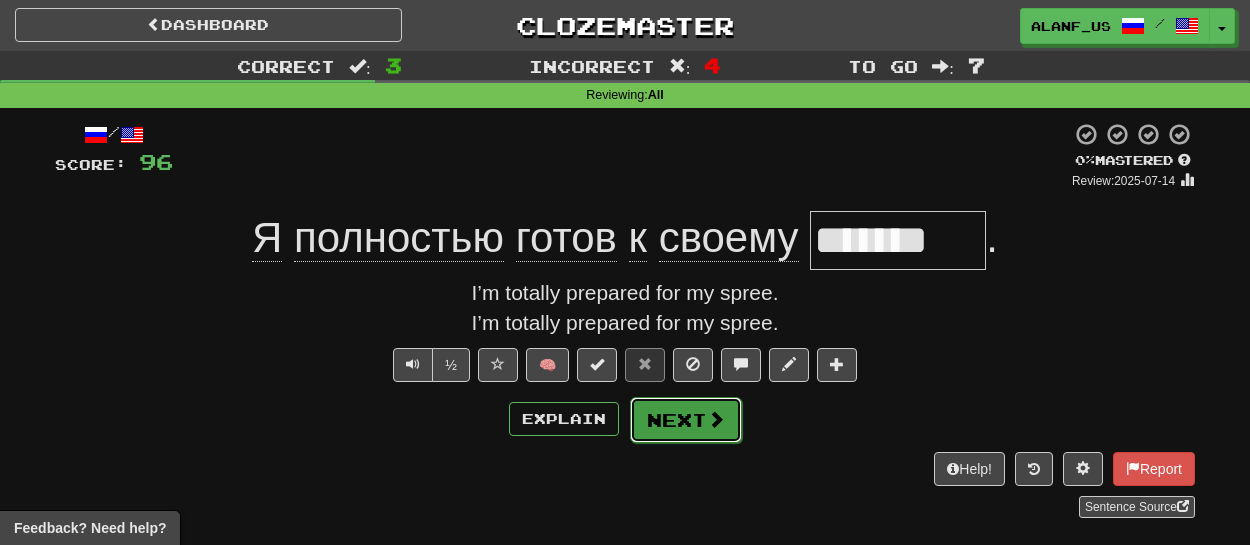 click on "Next" at bounding box center (686, 420) 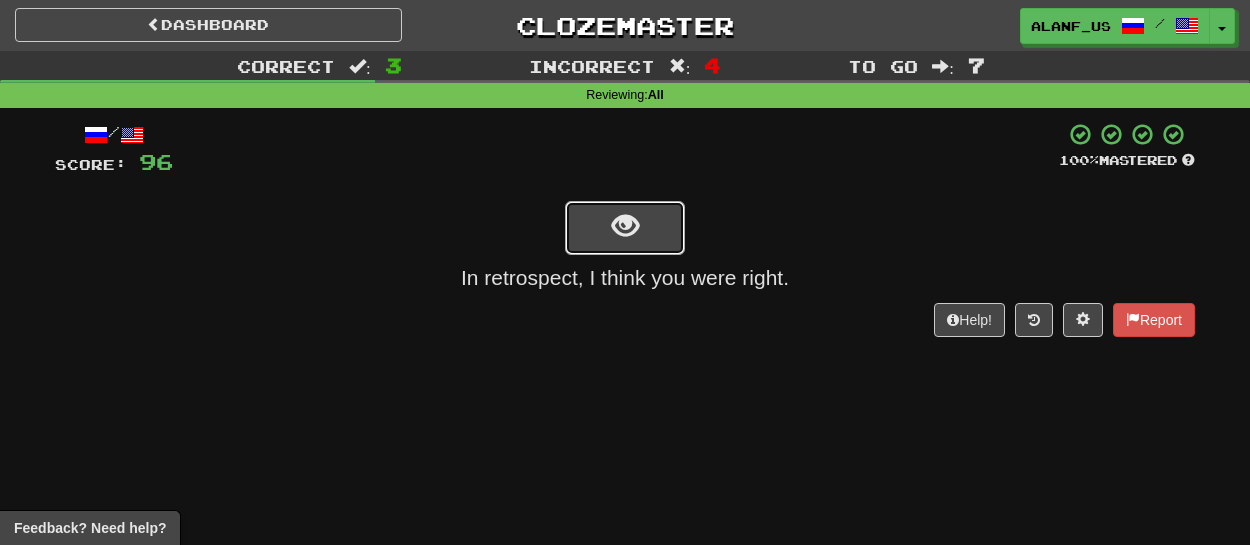 click at bounding box center [625, 228] 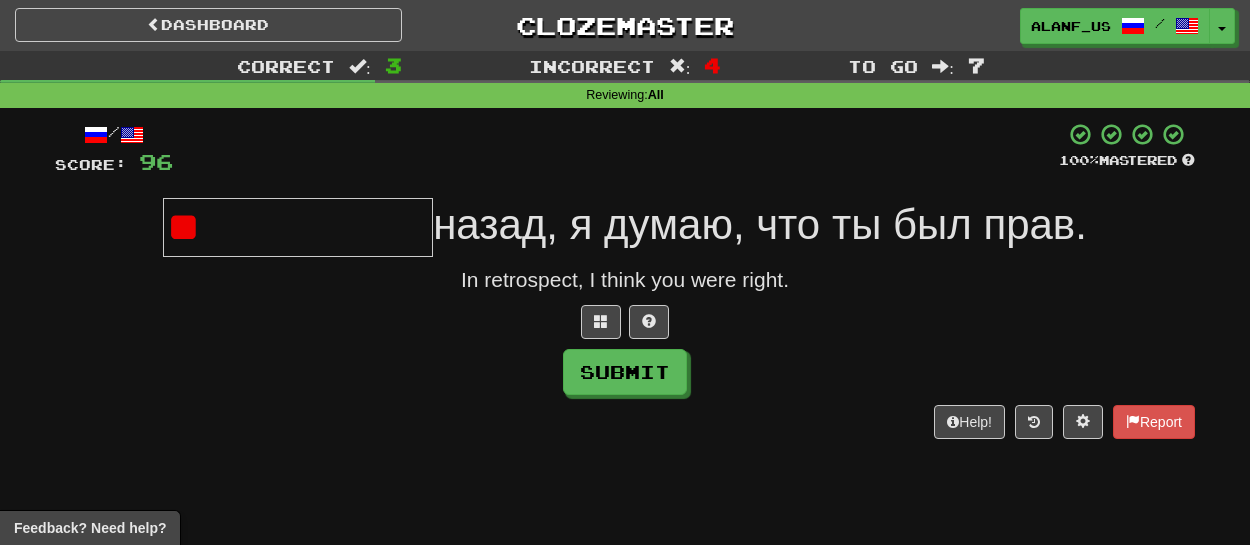 type on "*" 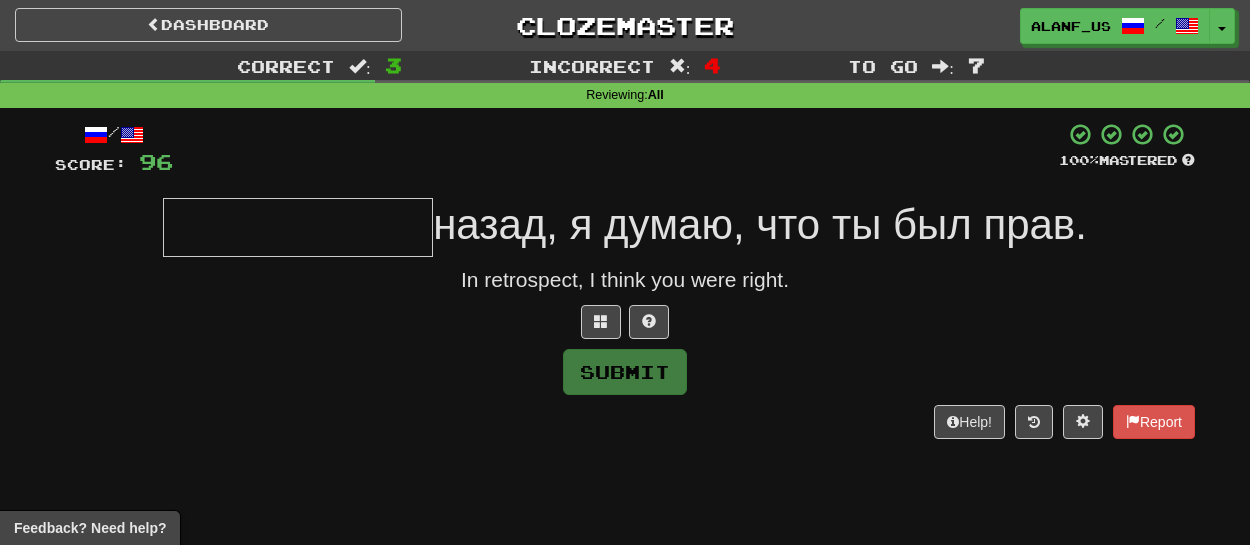 type on "*" 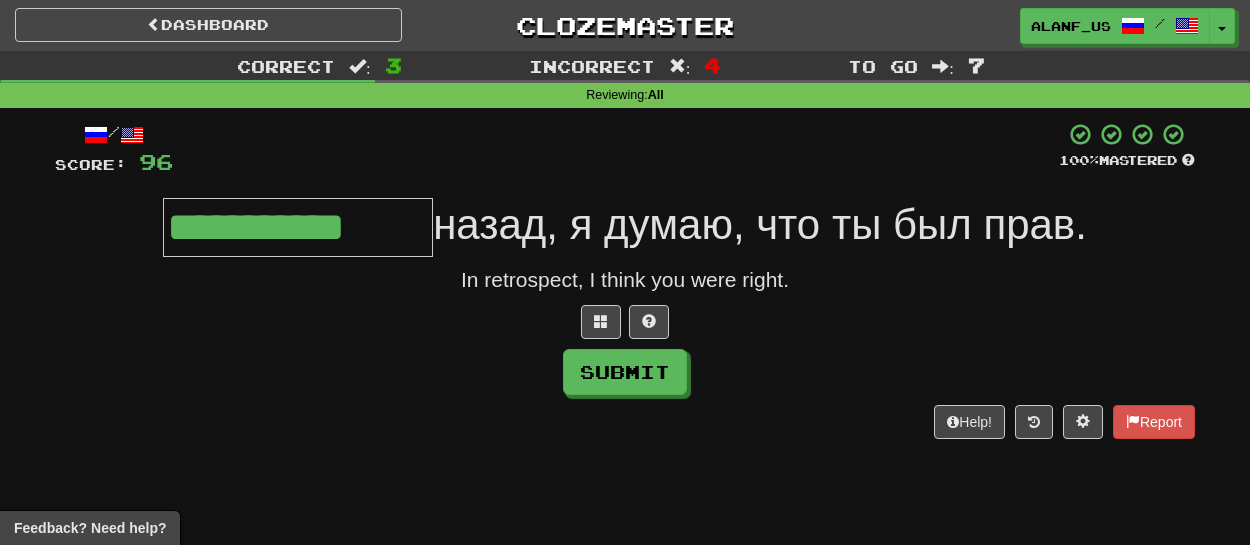 type on "**********" 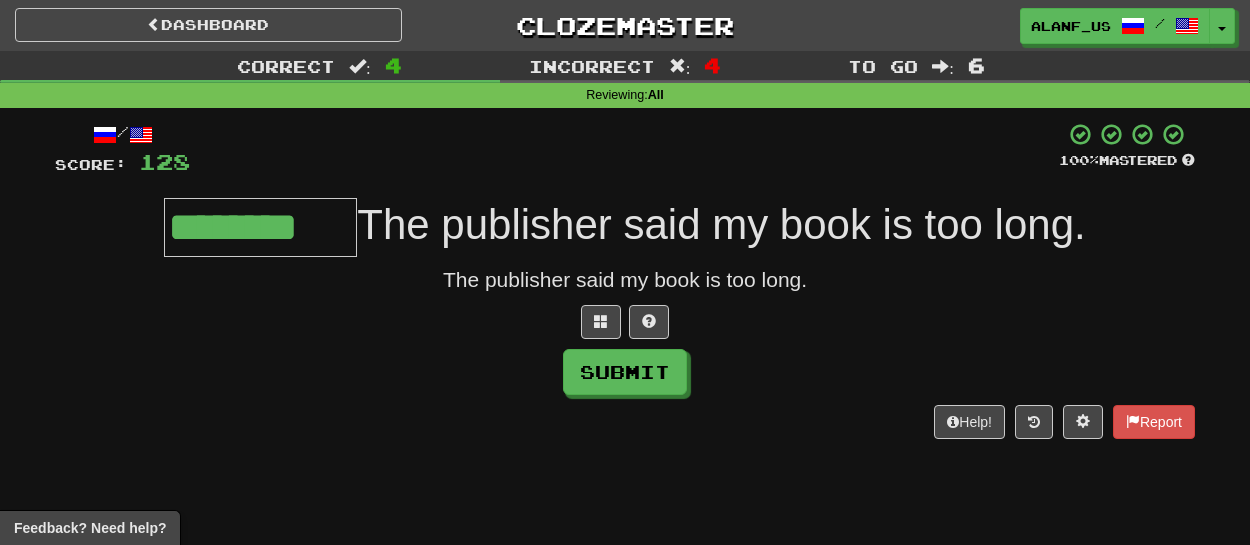 type on "********" 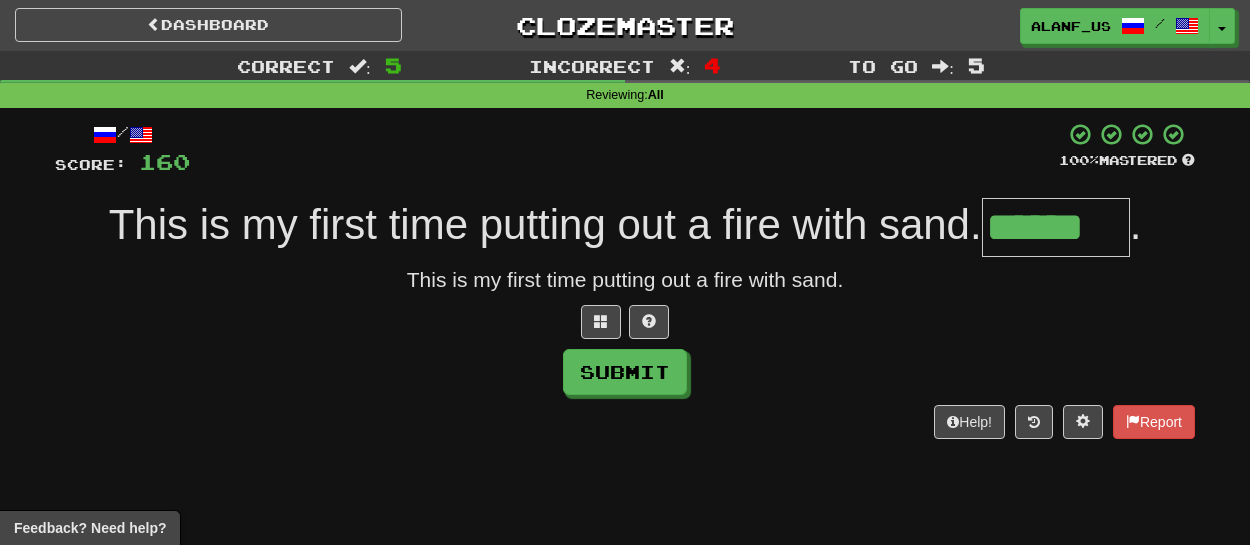 type on "******" 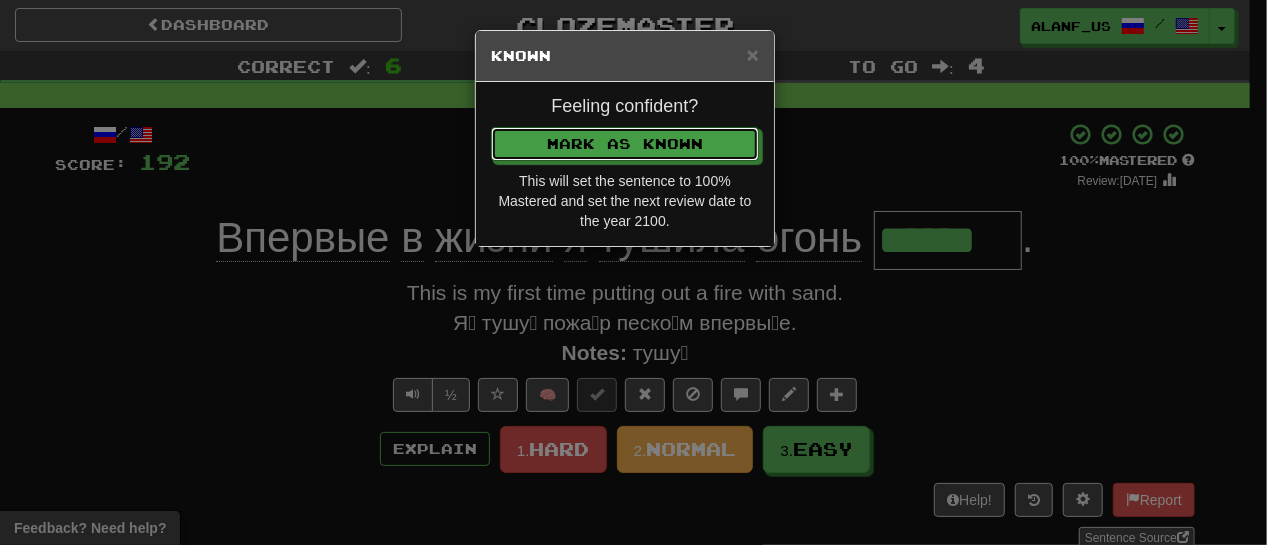 type 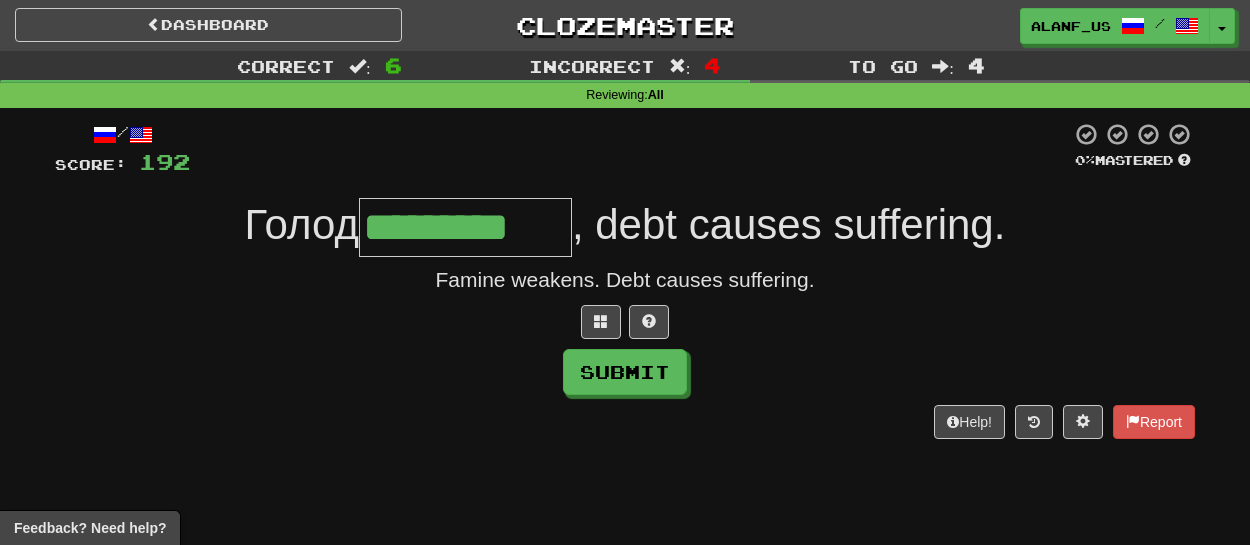 type on "*********" 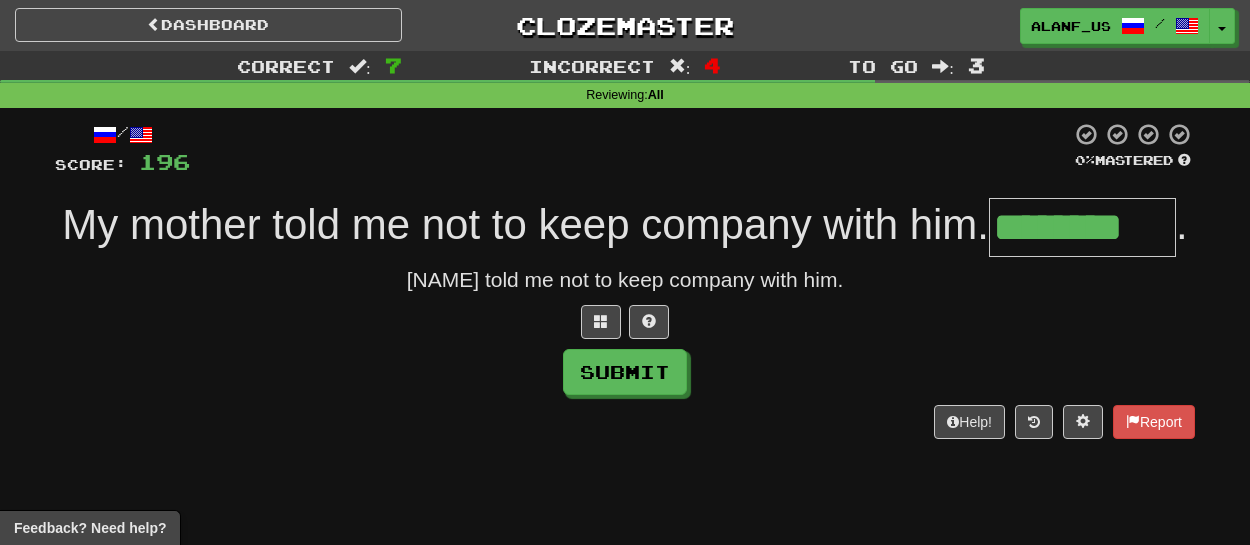 type on "********" 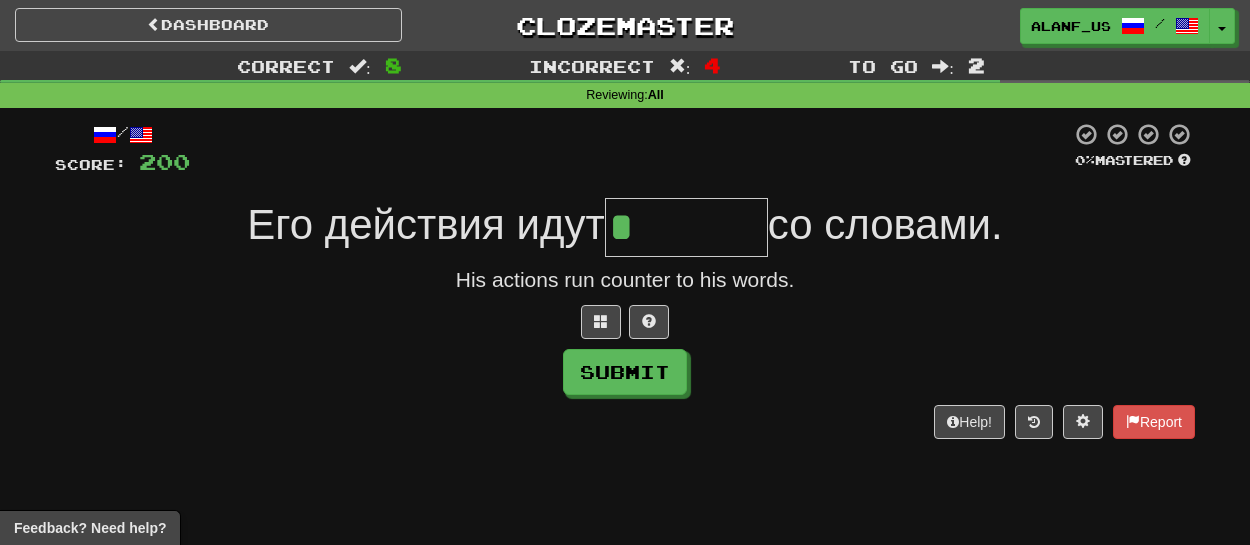 type on "*******" 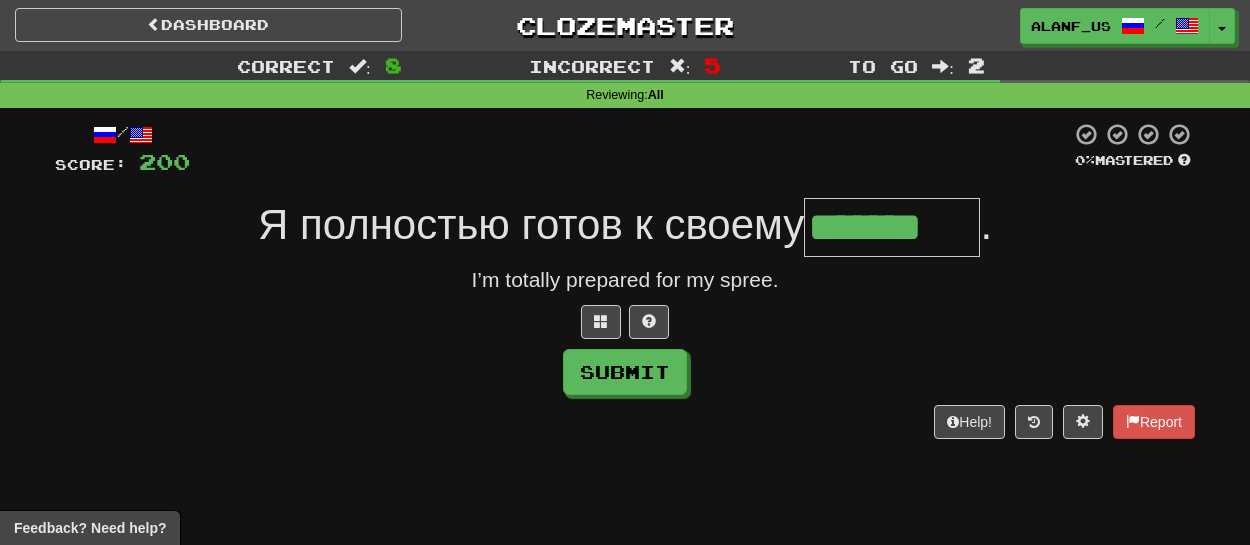 type on "*******" 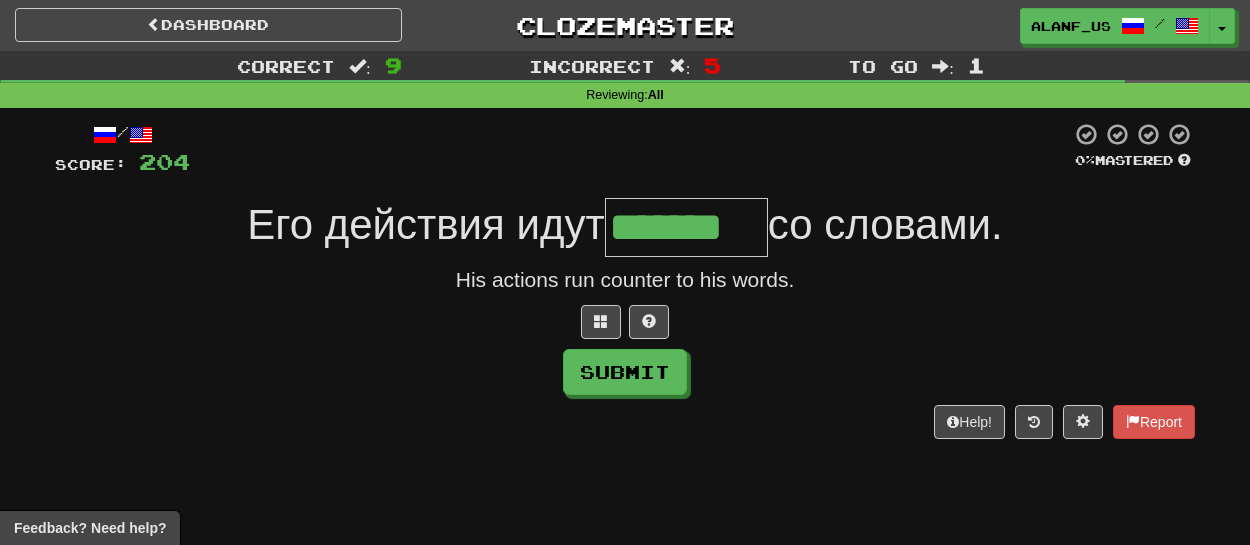 type on "*******" 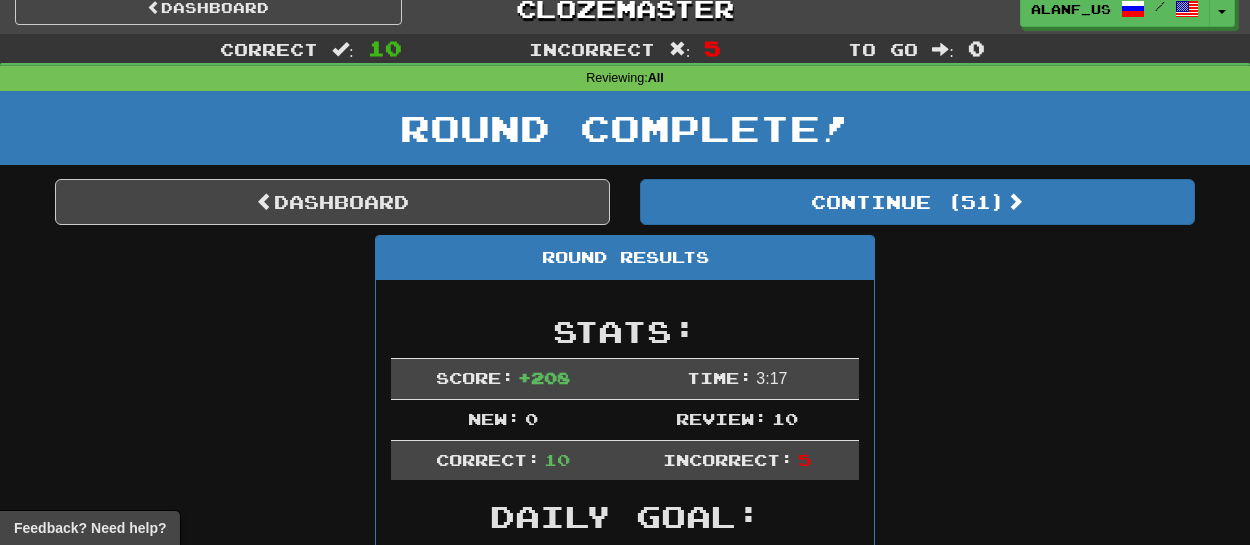 scroll, scrollTop: 0, scrollLeft: 0, axis: both 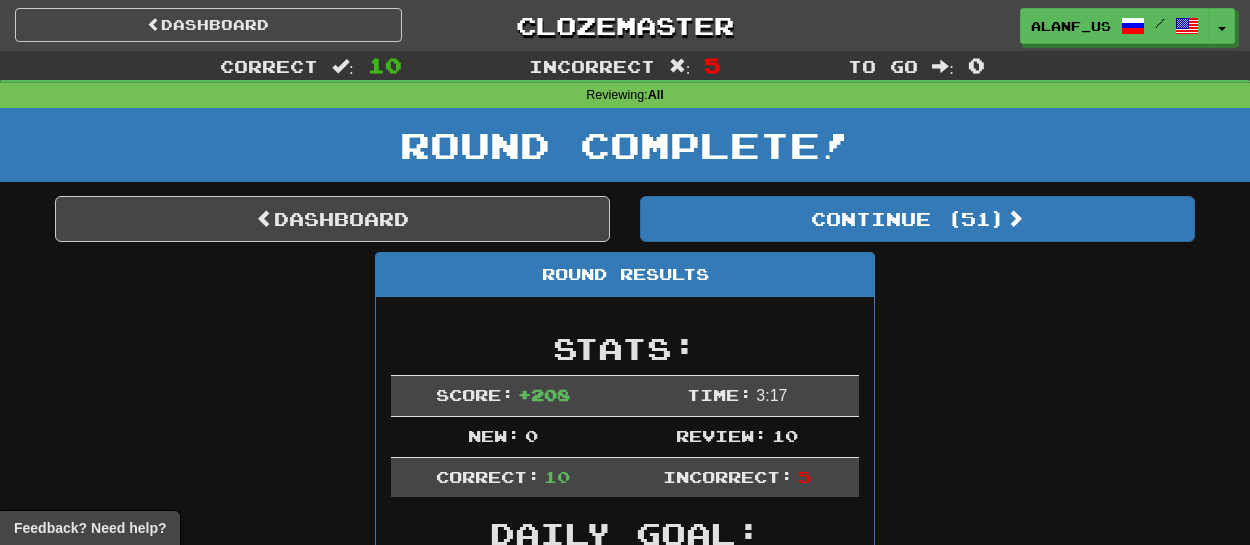 click on "Dashboard
Clozemaster
[USERNAME]
/
Toggle Dropdown
Dashboard
Leaderboard
Activity Feed
Notifications
Profile
Discussions
Deutsch
/
English
Streak:
538
Review:
29
Daily Goal:  0 /100
Français
/
English
Streak:
996
Review:
29
Daily Goal:  0 /100
Português
/
English
Streak:
122
Review:
88
Daily Goal:  0 /200
עברית
/
English
Streak:
1222
Review:
12
Daily Goal:  0 /200
Русский
/
English
Streak:
2235
Review:
71
Daily Goal:  0 /200
Languages
Account
Logout" at bounding box center (1041, 26) 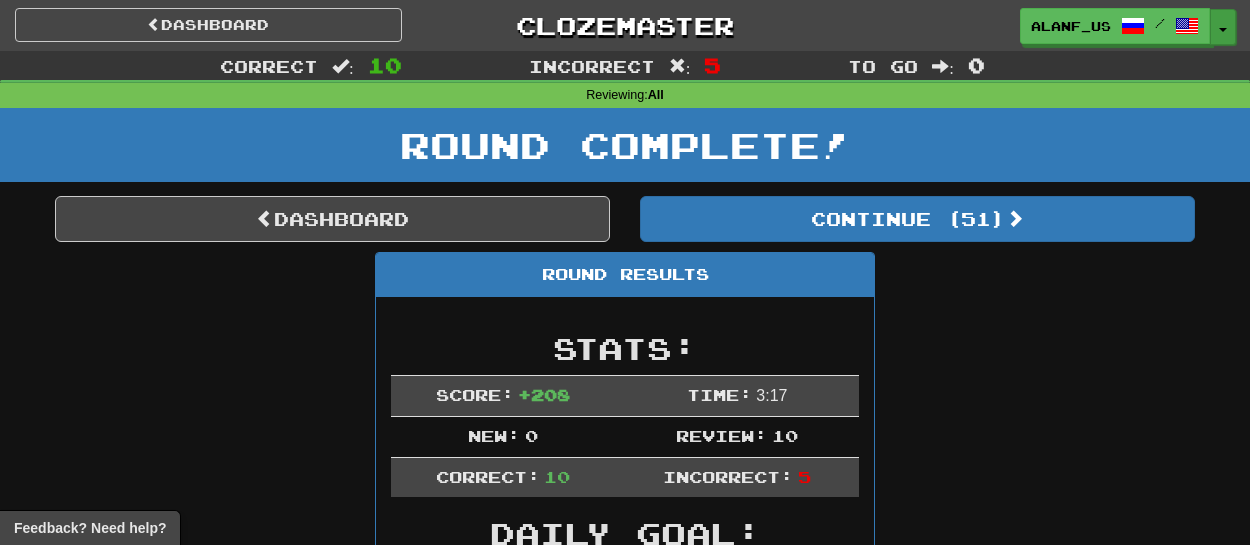 click on "Toggle Dropdown" at bounding box center [1223, 27] 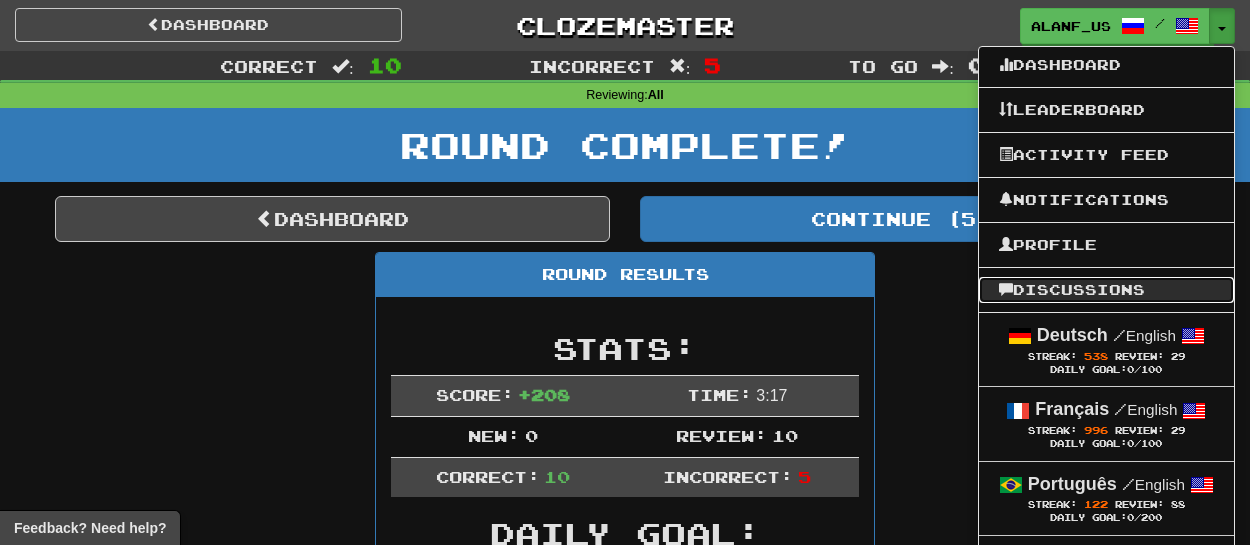 click on "Discussions" at bounding box center (1106, 290) 